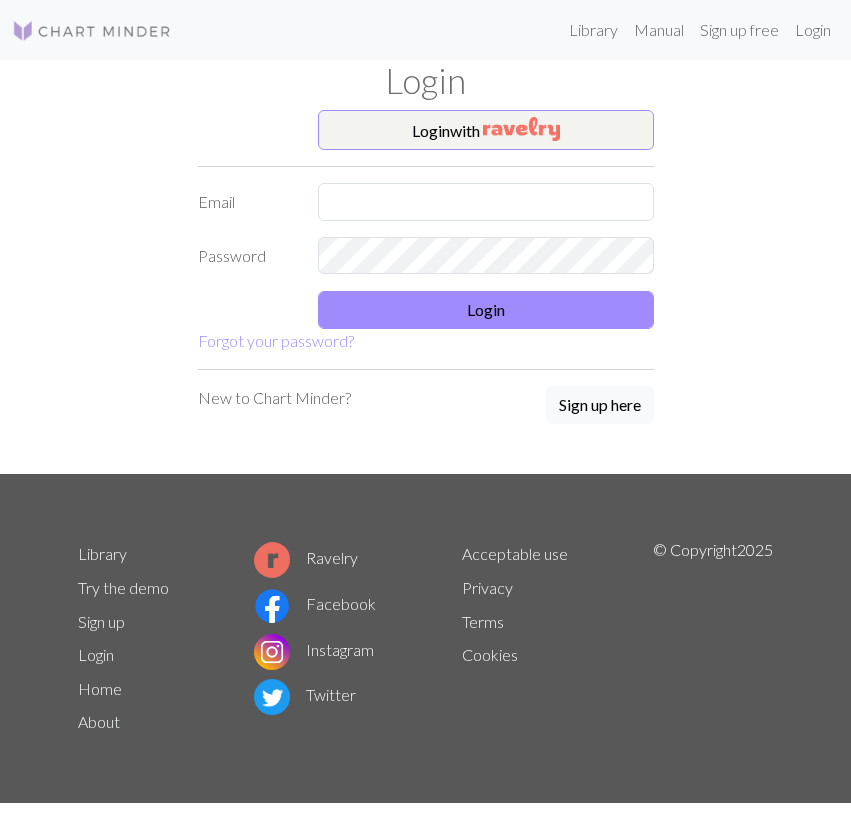 scroll, scrollTop: 0, scrollLeft: 0, axis: both 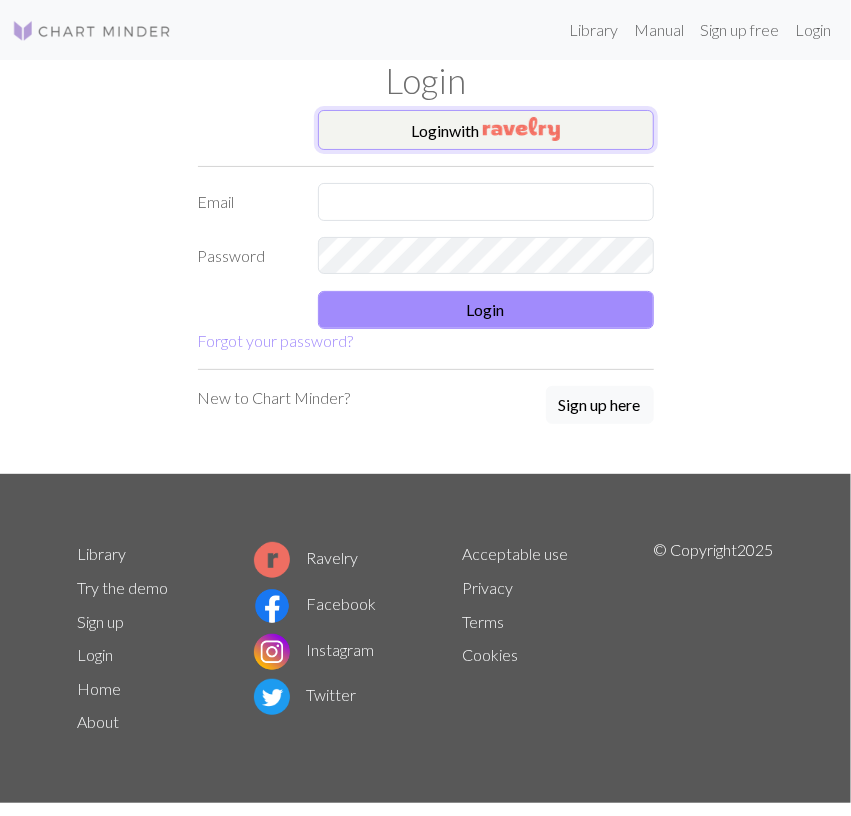 click at bounding box center (521, 129) 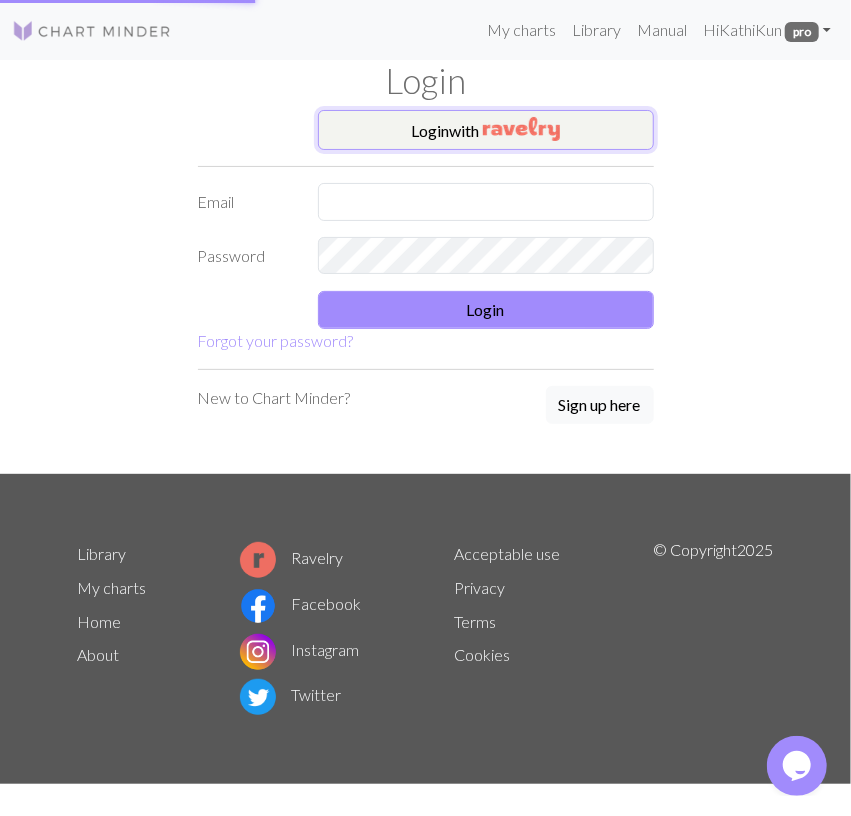 scroll, scrollTop: 0, scrollLeft: 0, axis: both 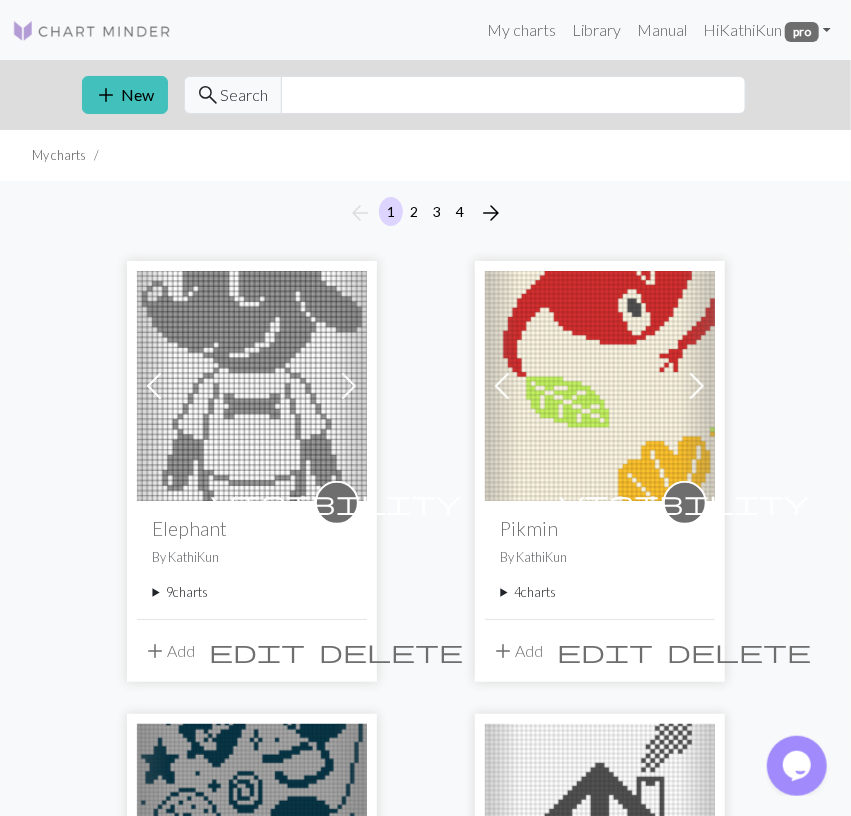 click on "9  charts" at bounding box center [252, 592] 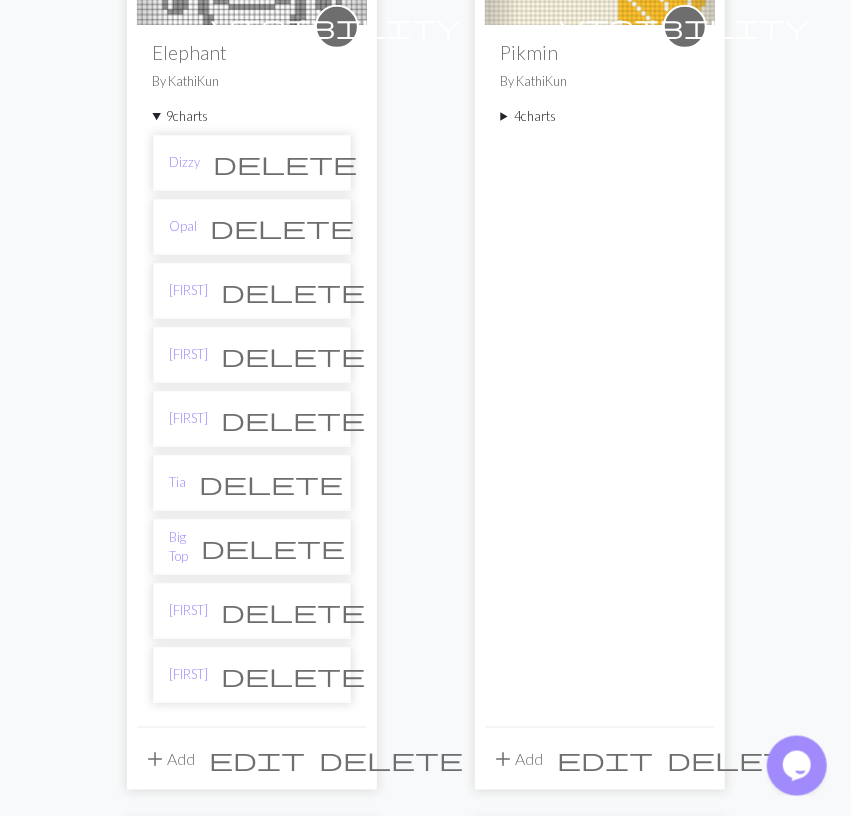 scroll, scrollTop: 520, scrollLeft: 0, axis: vertical 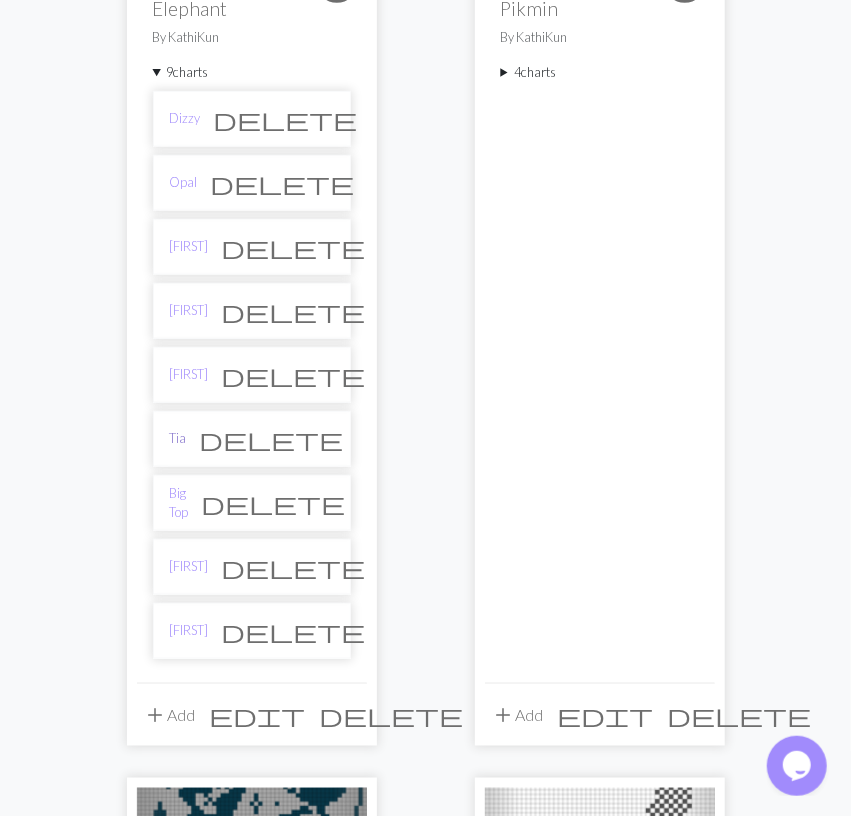 click on "Tia" at bounding box center (178, 438) 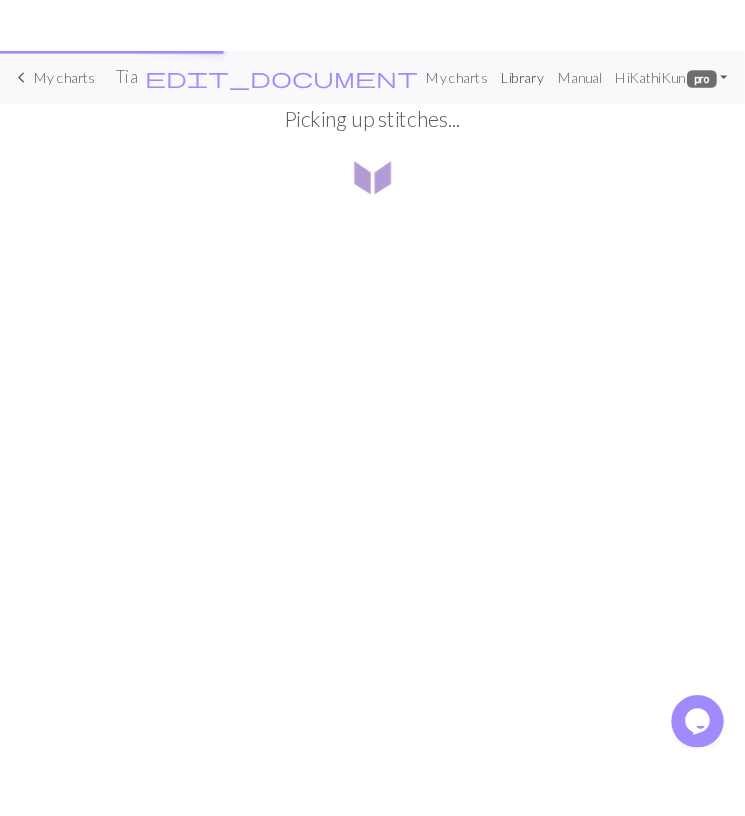 scroll, scrollTop: 0, scrollLeft: 0, axis: both 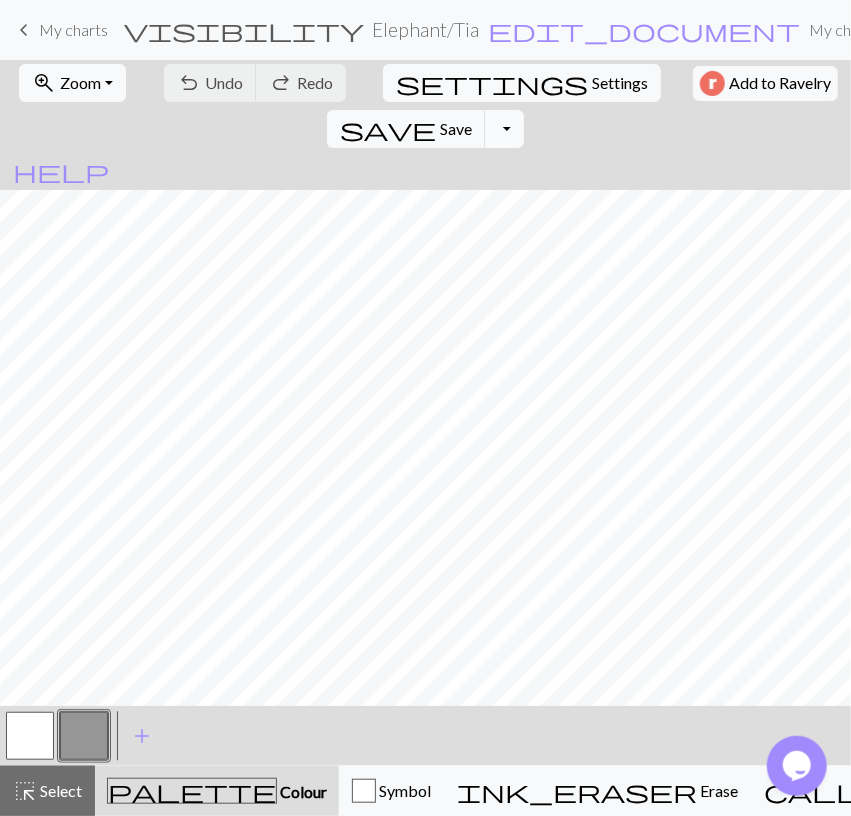 click on "Toggle Dropdown" at bounding box center [504, 129] 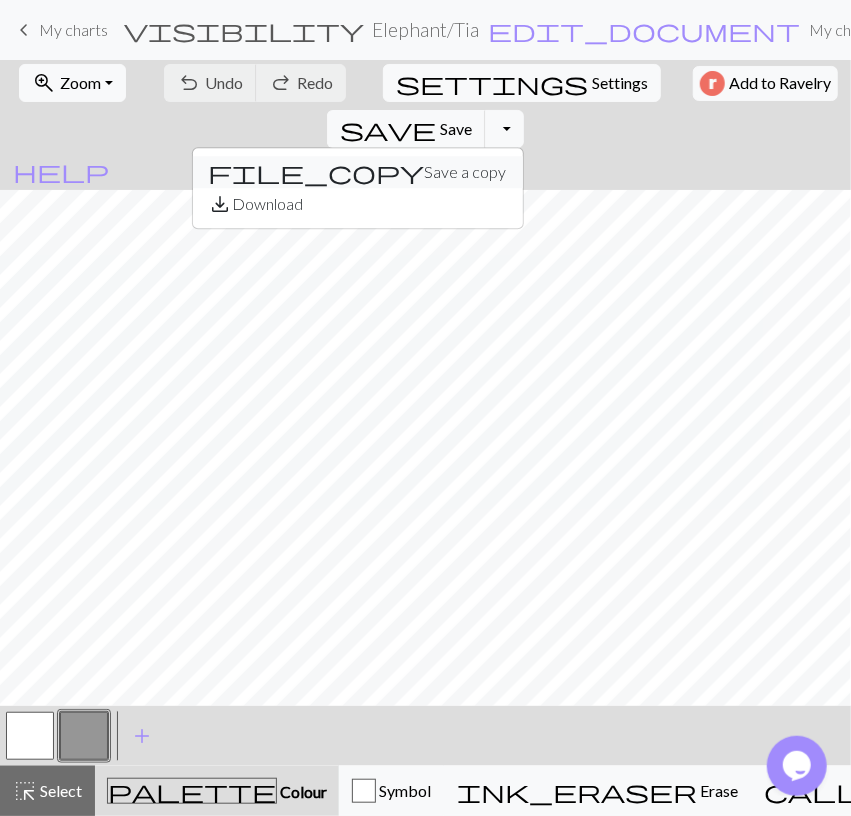 click on "file_copy  Save a copy" at bounding box center [358, 172] 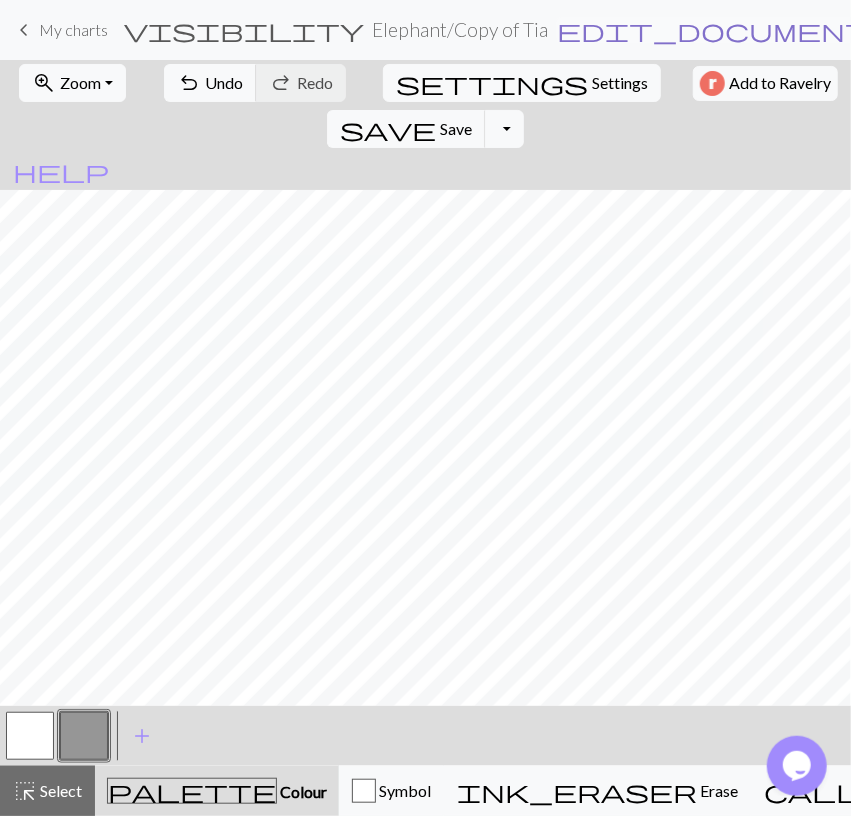 click on "edit_document" at bounding box center [713, 30] 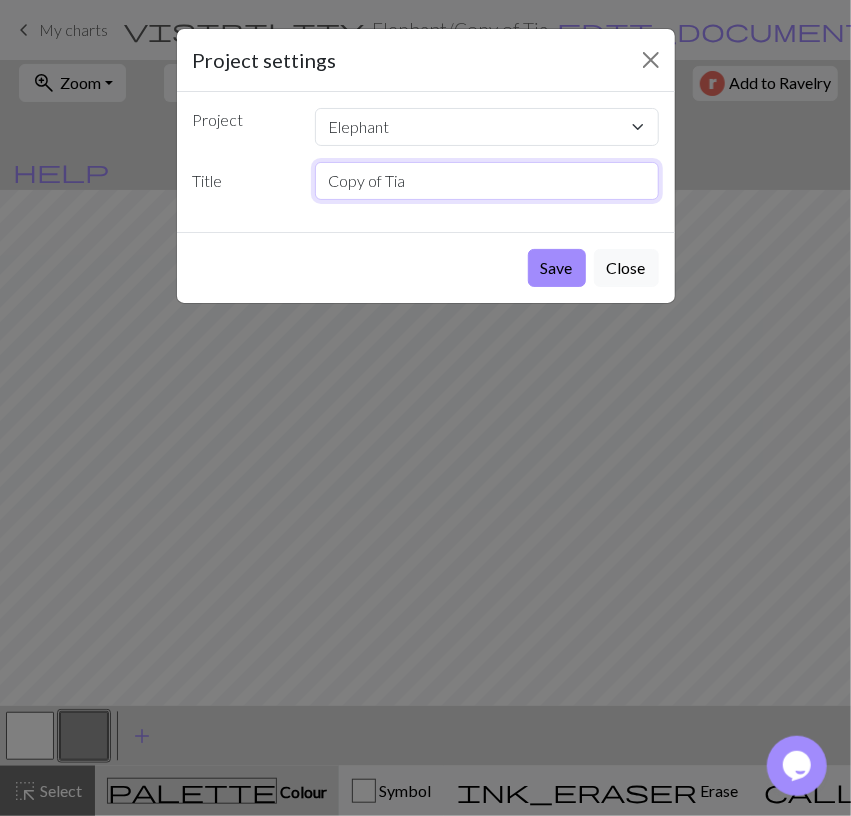 drag, startPoint x: 409, startPoint y: 176, endPoint x: 49, endPoint y: 195, distance: 360.50104 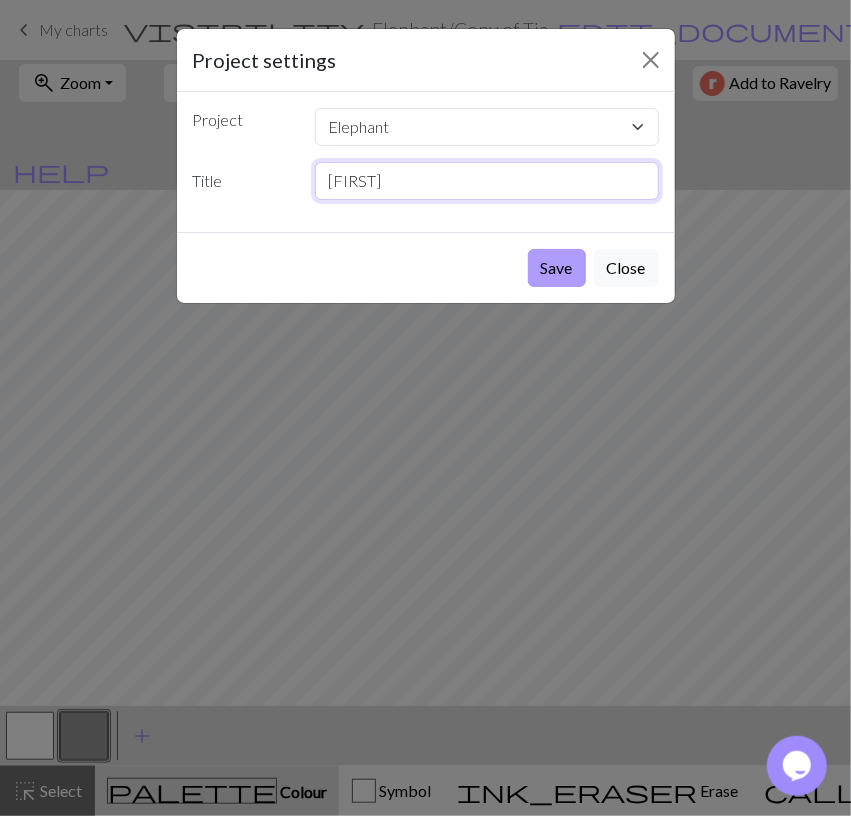 type on "[FIRST]" 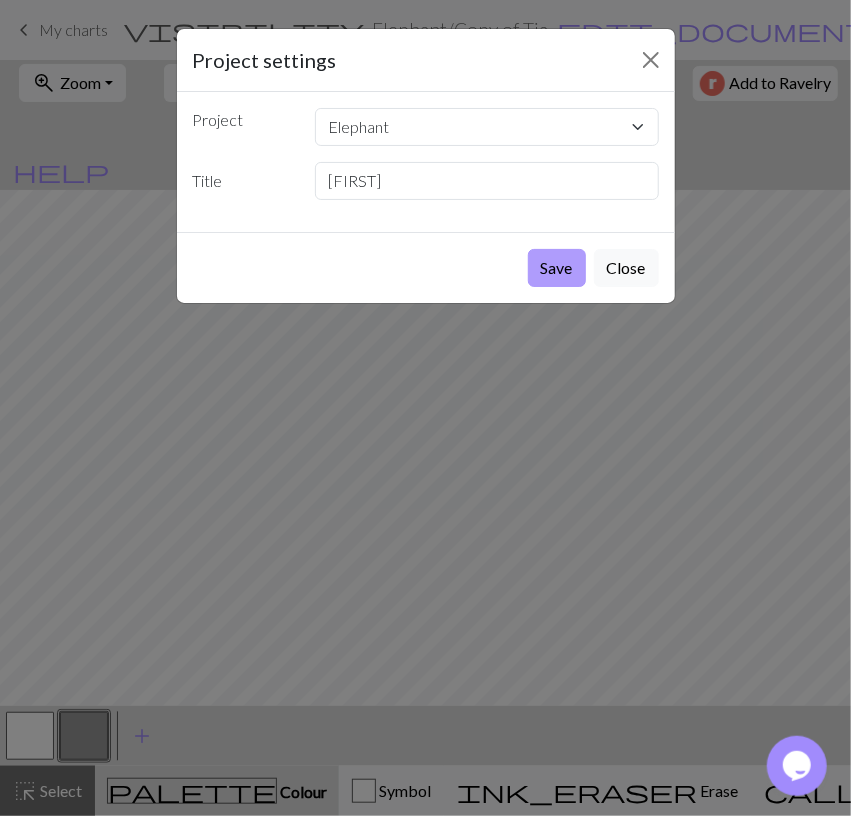 click on "Save" at bounding box center [557, 268] 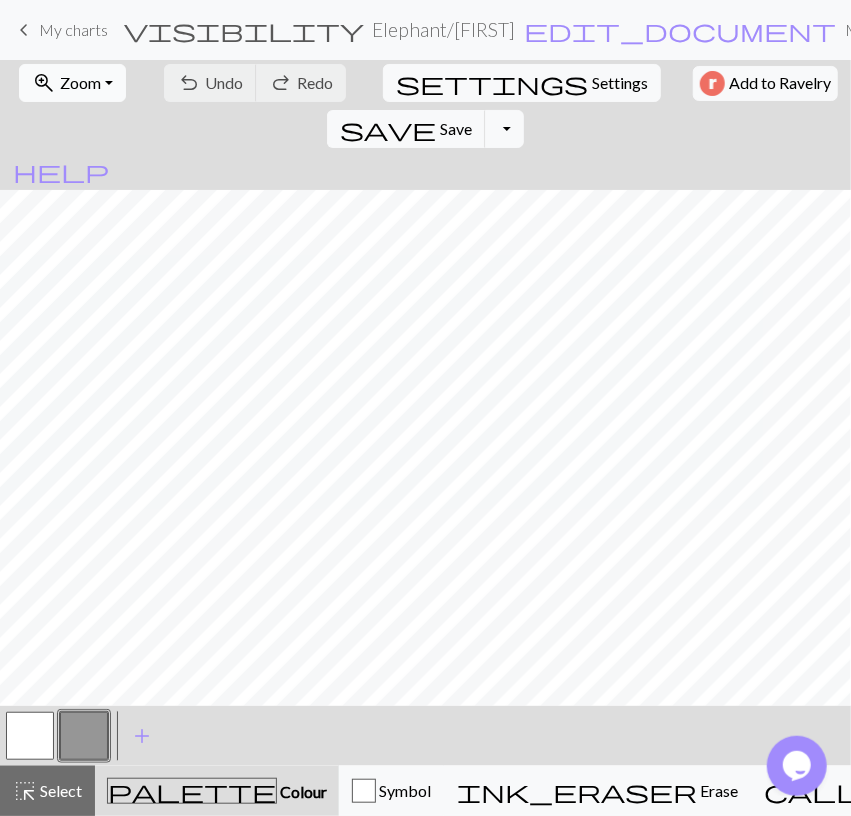 drag, startPoint x: 70, startPoint y: 87, endPoint x: 63, endPoint y: 99, distance: 13.892444 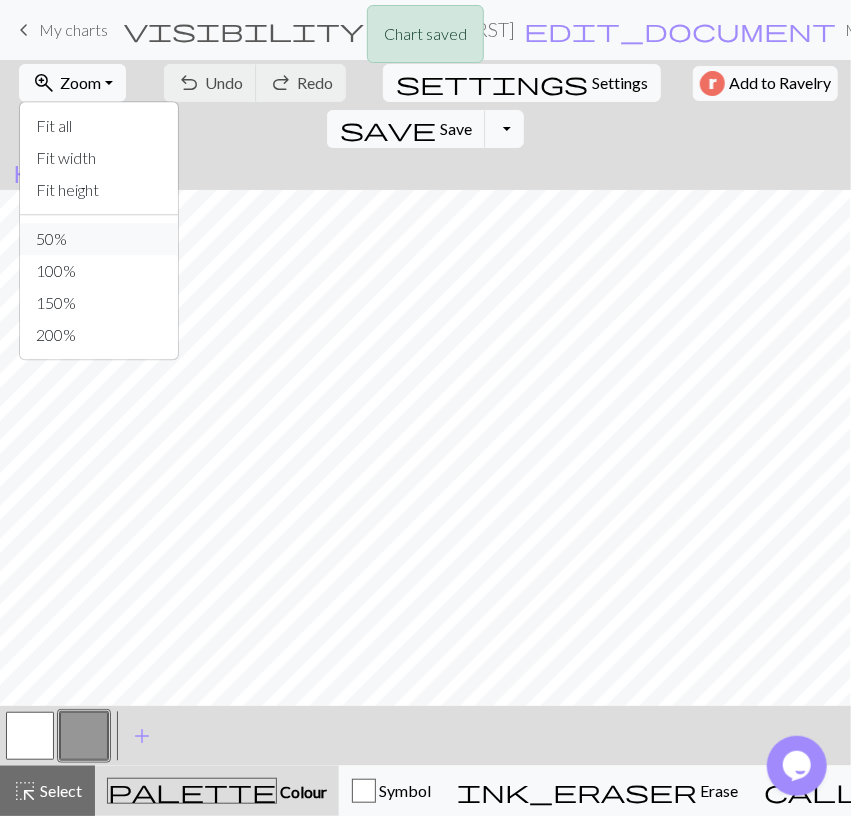 drag, startPoint x: 57, startPoint y: 240, endPoint x: 144, endPoint y: 6, distance: 249.64975 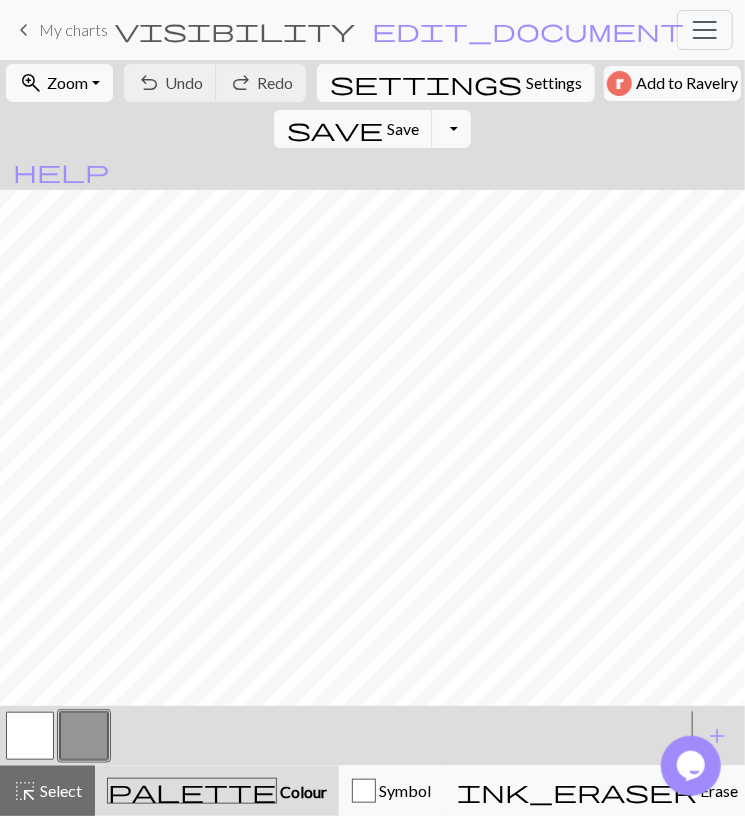 click at bounding box center [30, 736] 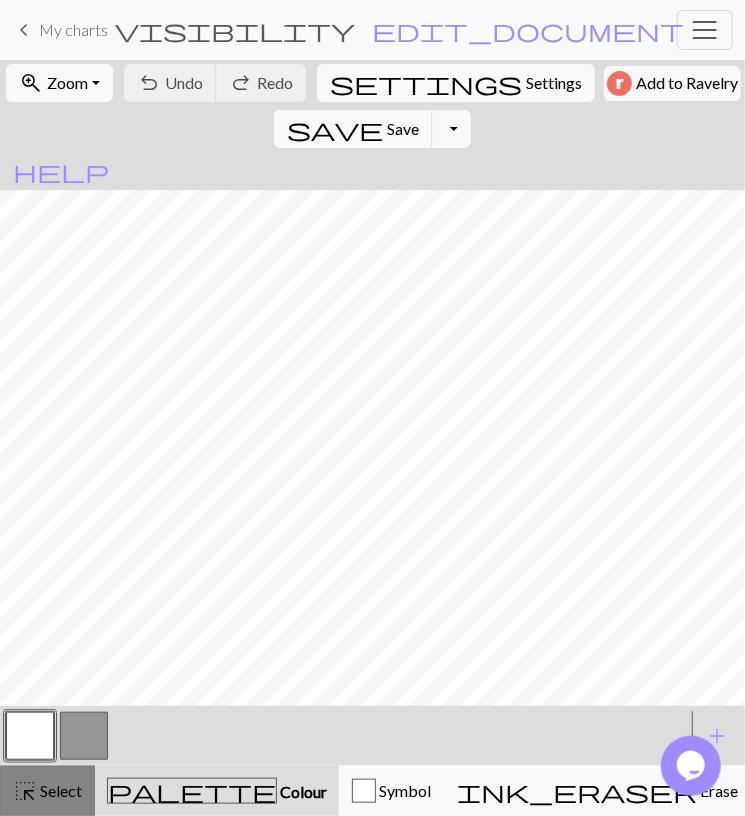 click on "highlight_alt   Select   Select" at bounding box center [47, 791] 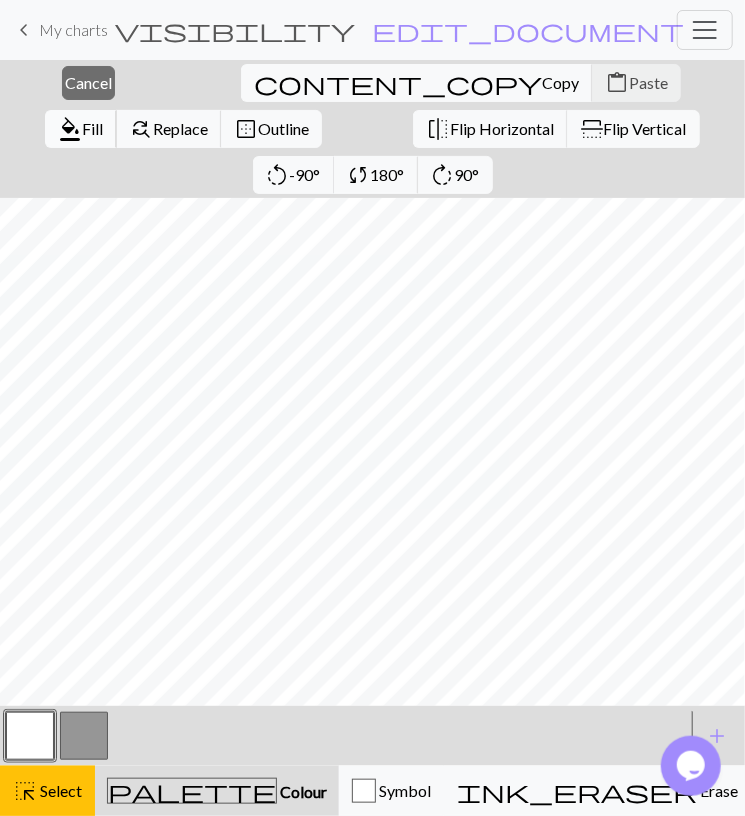 click on "Fill" at bounding box center (92, 128) 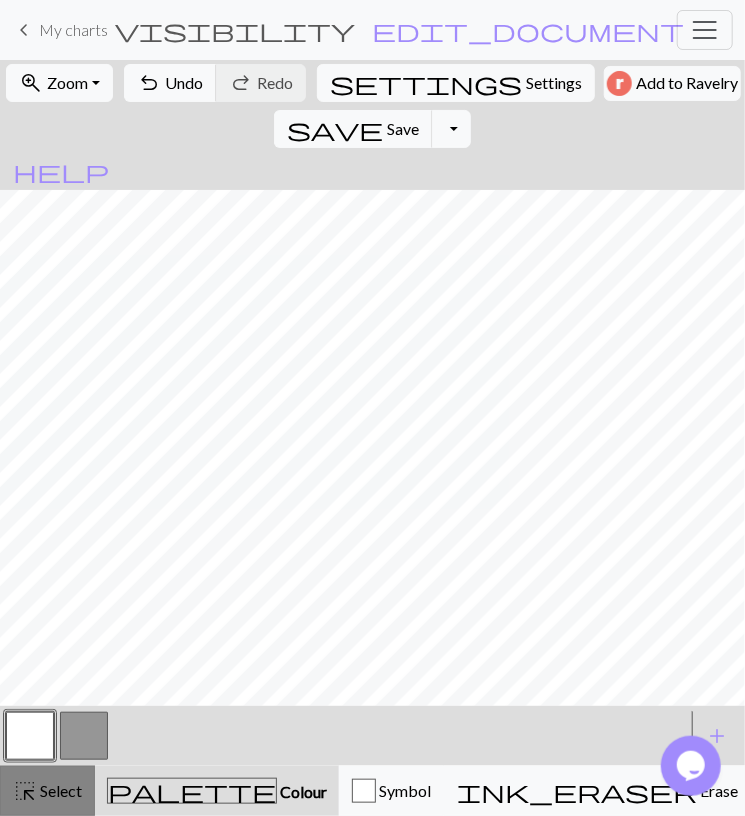 click on "Select" at bounding box center [59, 790] 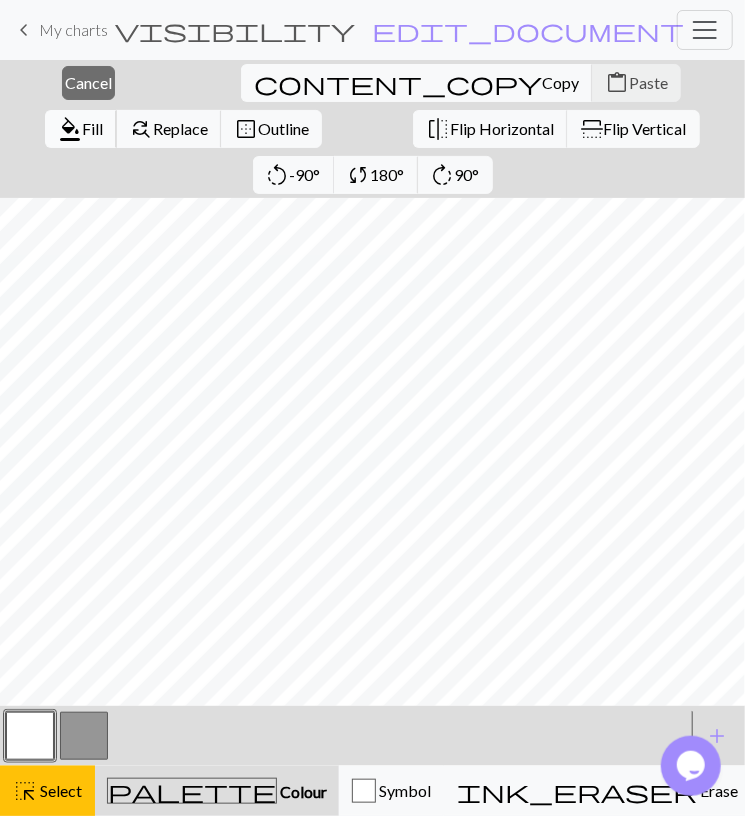 click on "Fill" at bounding box center [92, 128] 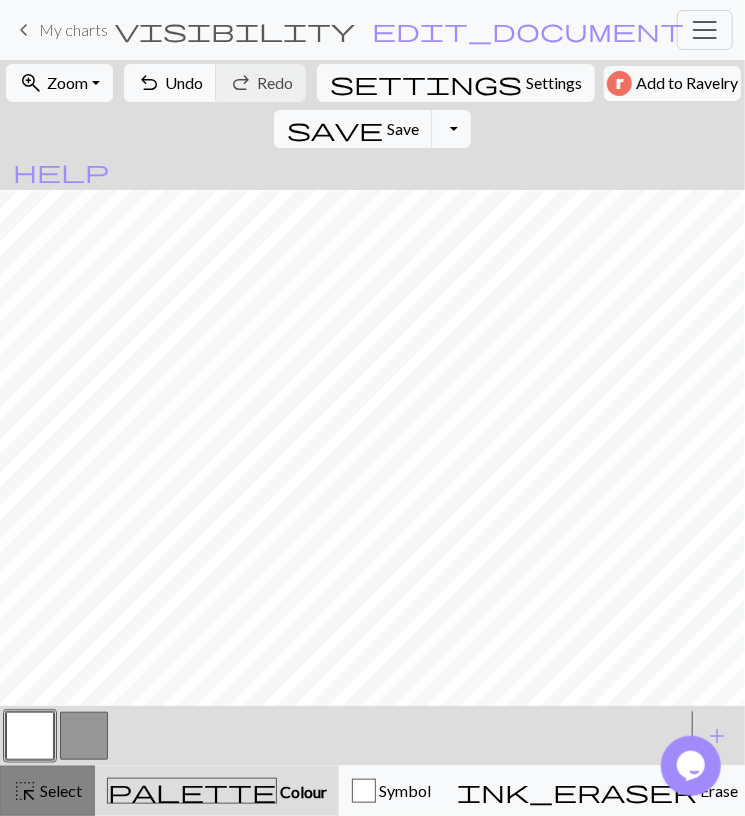 drag, startPoint x: 65, startPoint y: 785, endPoint x: 6, endPoint y: 34, distance: 753.314 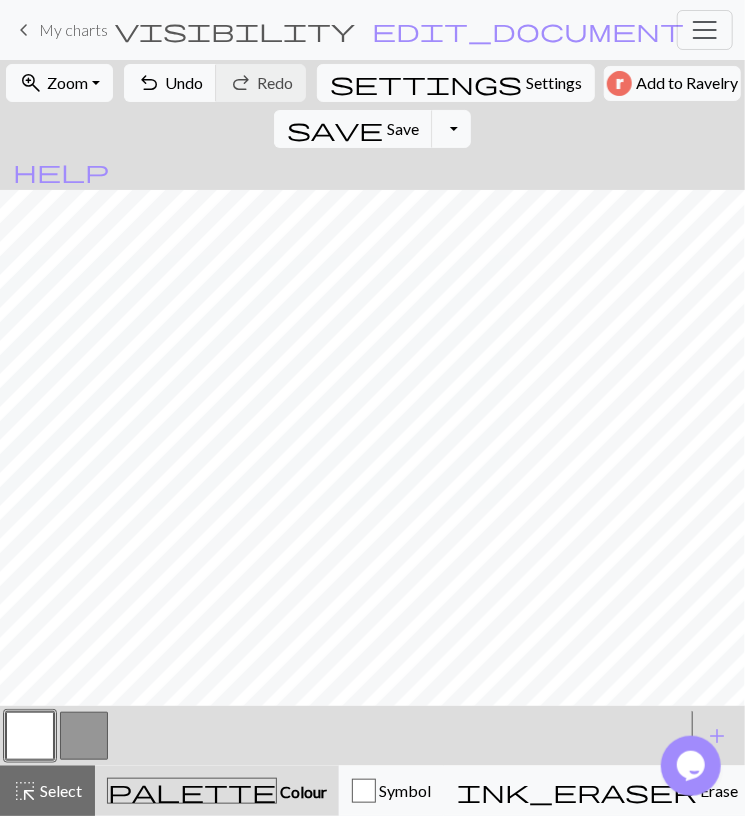 click on "highlight_alt   Select   Select" at bounding box center [47, 791] 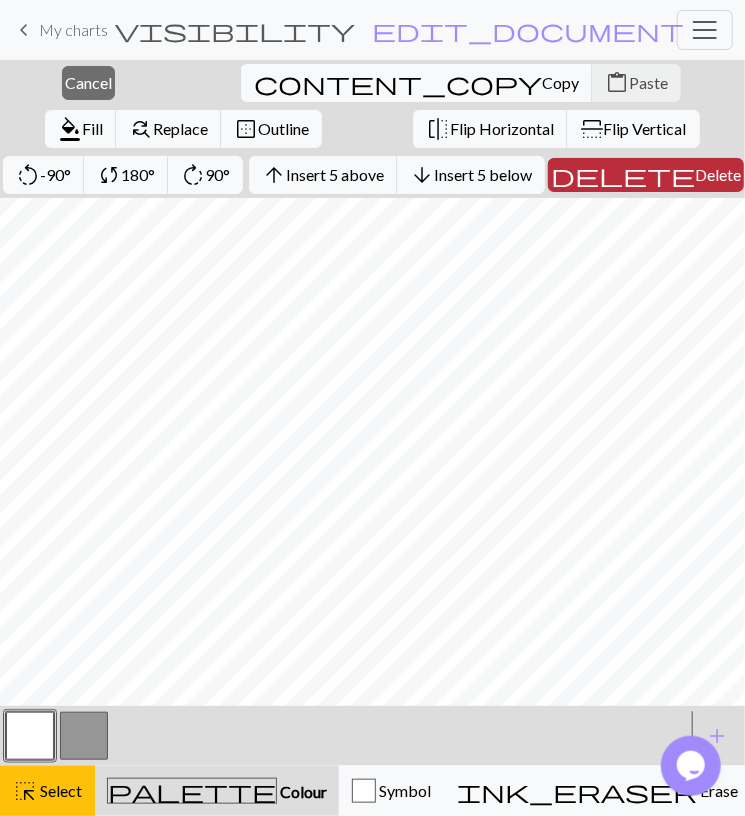 click on "Delete" at bounding box center (718, 174) 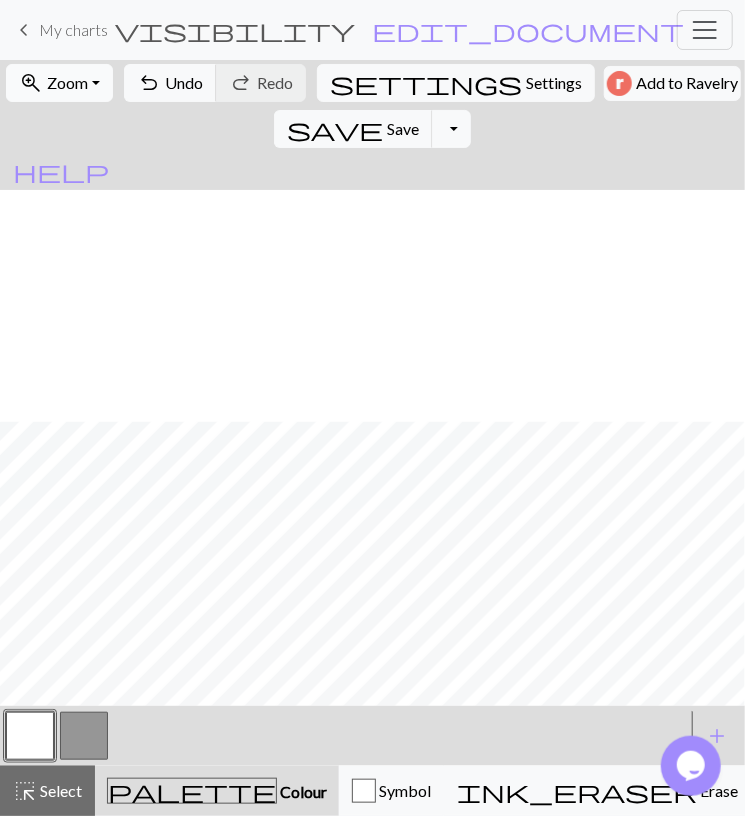 scroll, scrollTop: 232, scrollLeft: 0, axis: vertical 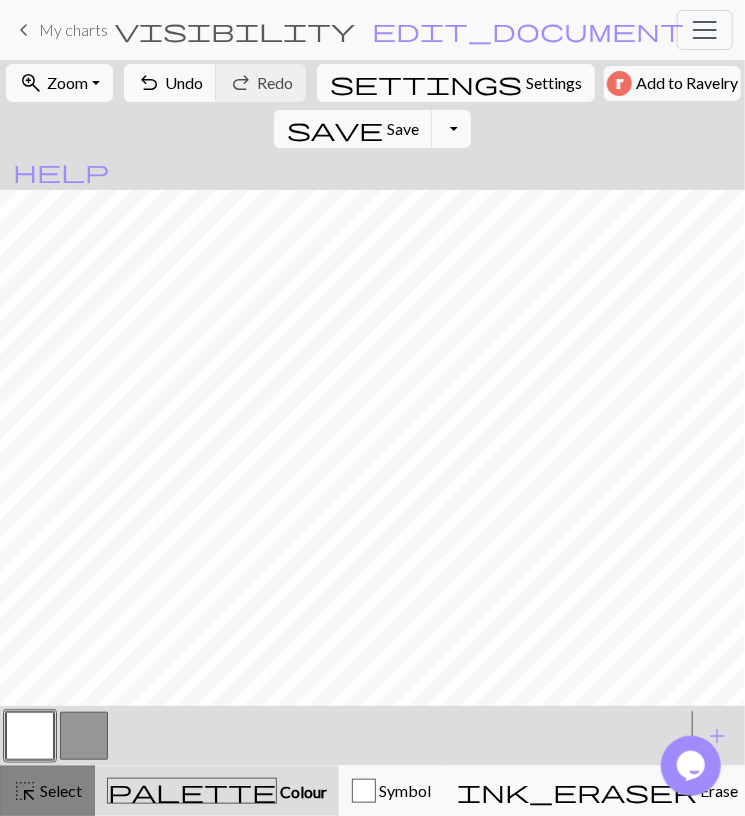 click on "Select" at bounding box center (59, 790) 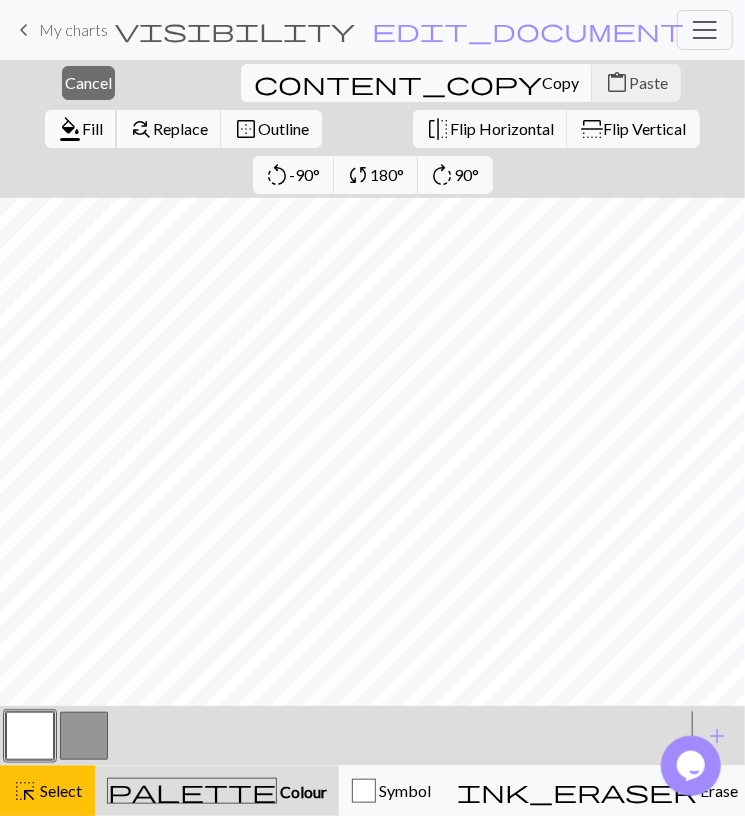 click on "format_color_fill" at bounding box center [70, 129] 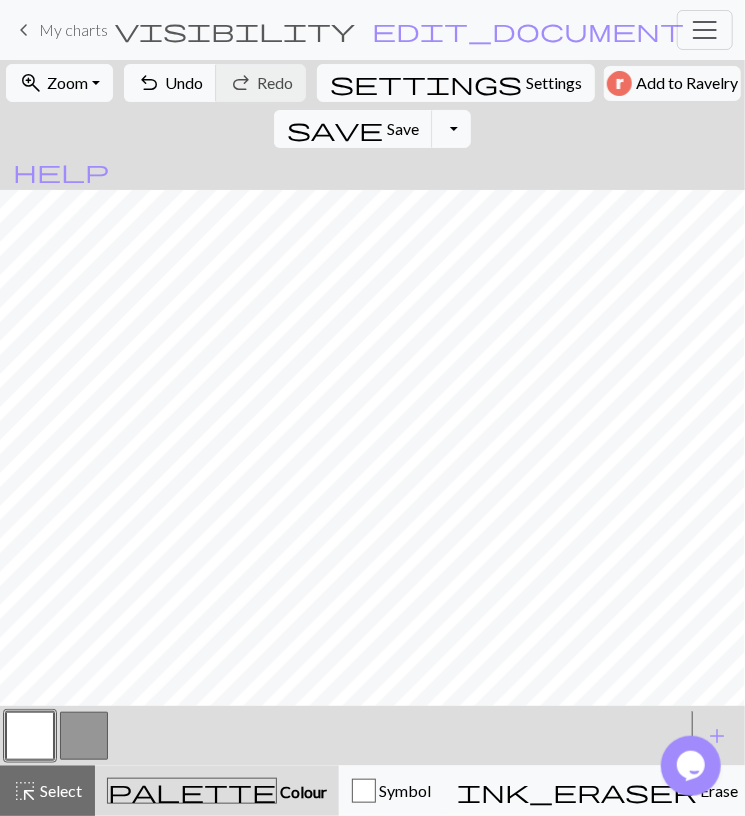 click at bounding box center (84, 736) 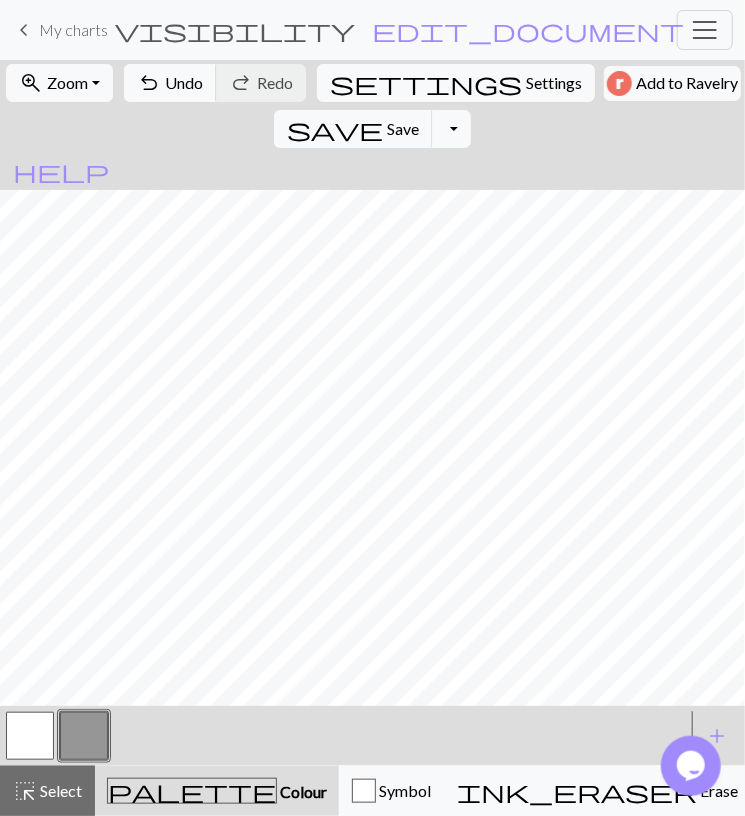 click at bounding box center (30, 736) 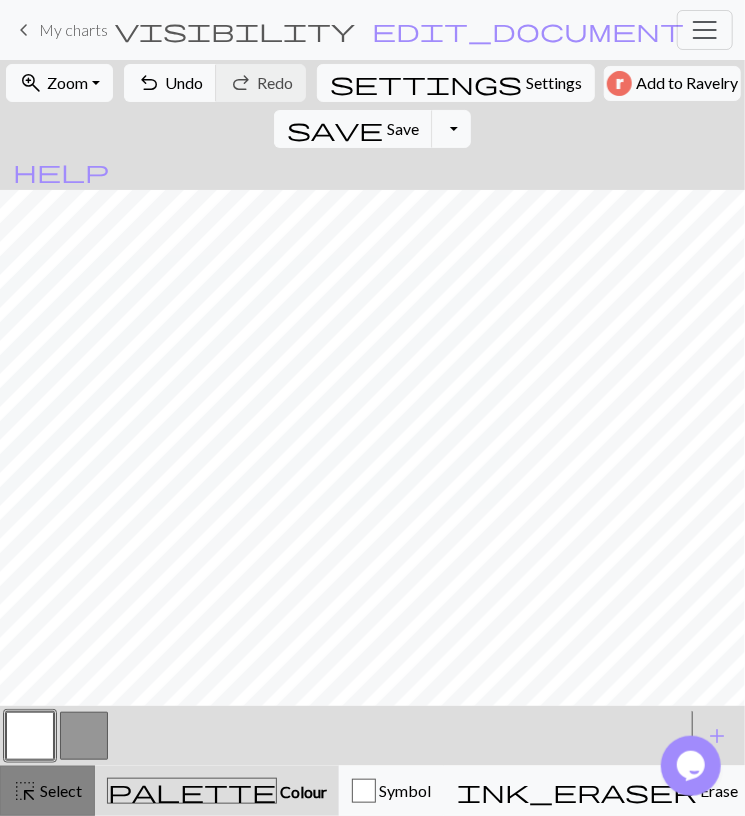 click on "Select" at bounding box center (59, 790) 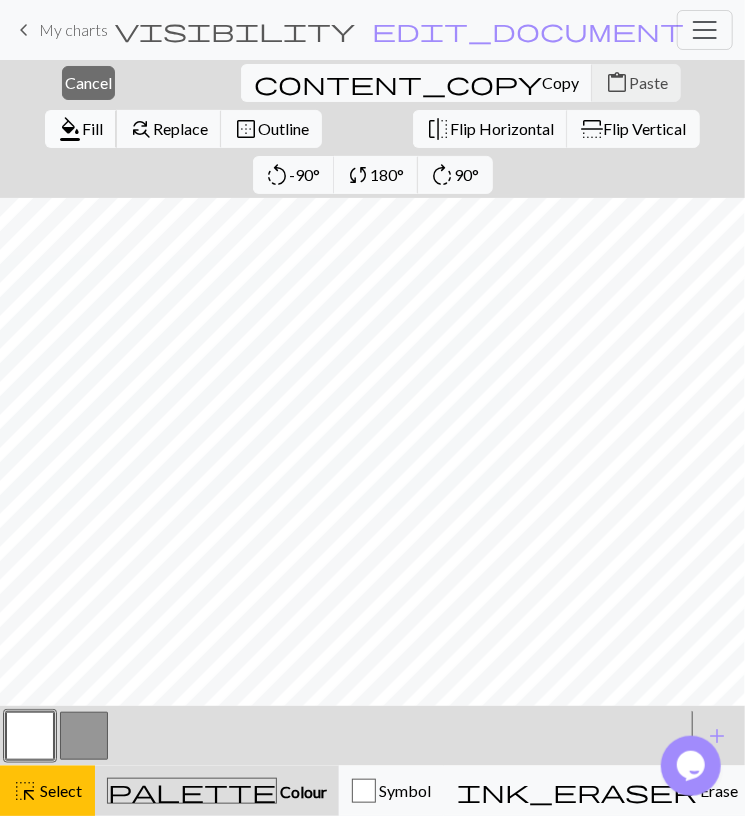 click on "Fill" at bounding box center [92, 128] 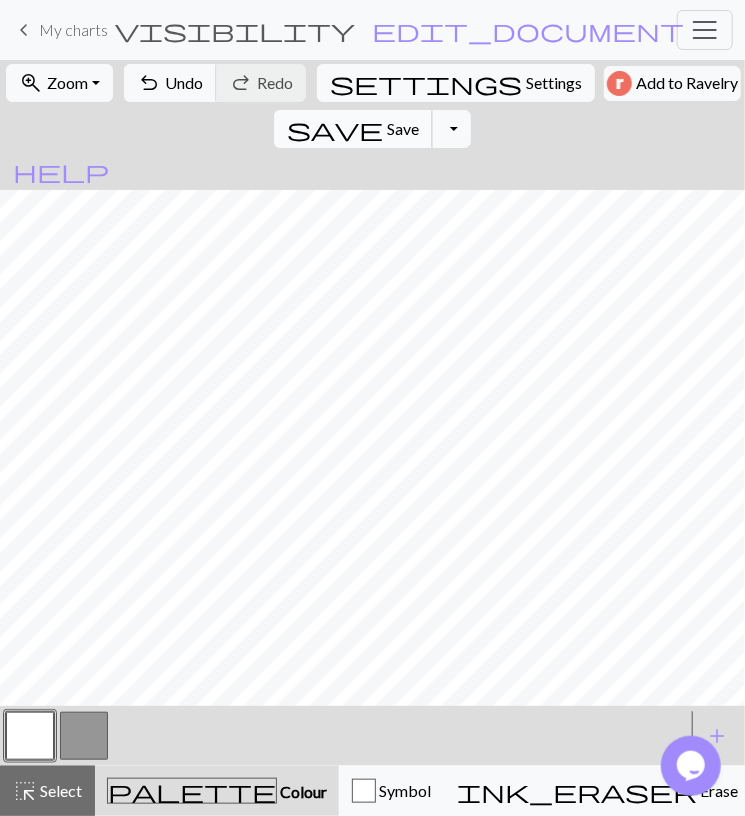 click on "Save" at bounding box center (403, 128) 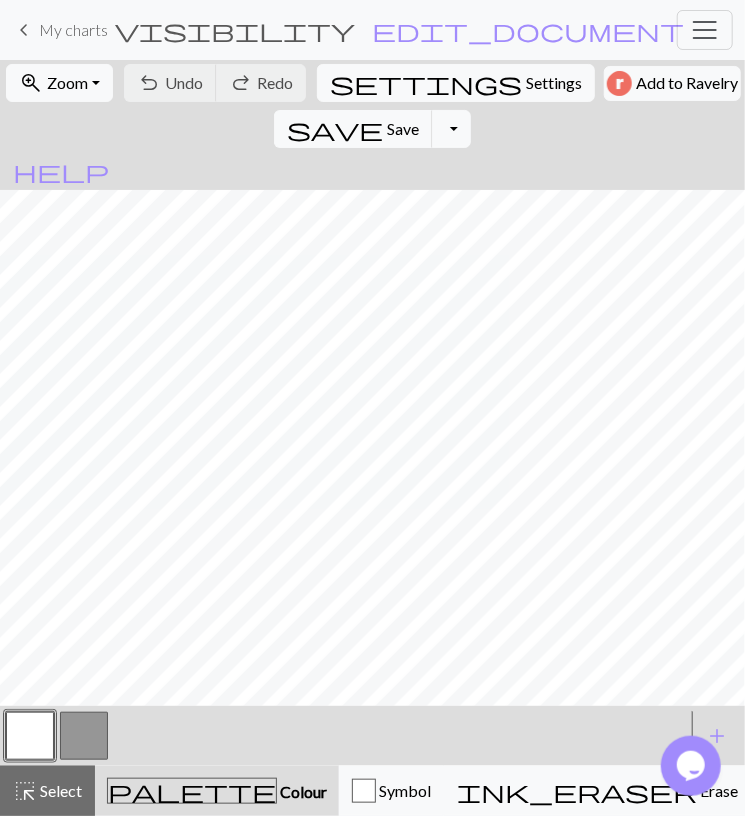 click at bounding box center (84, 736) 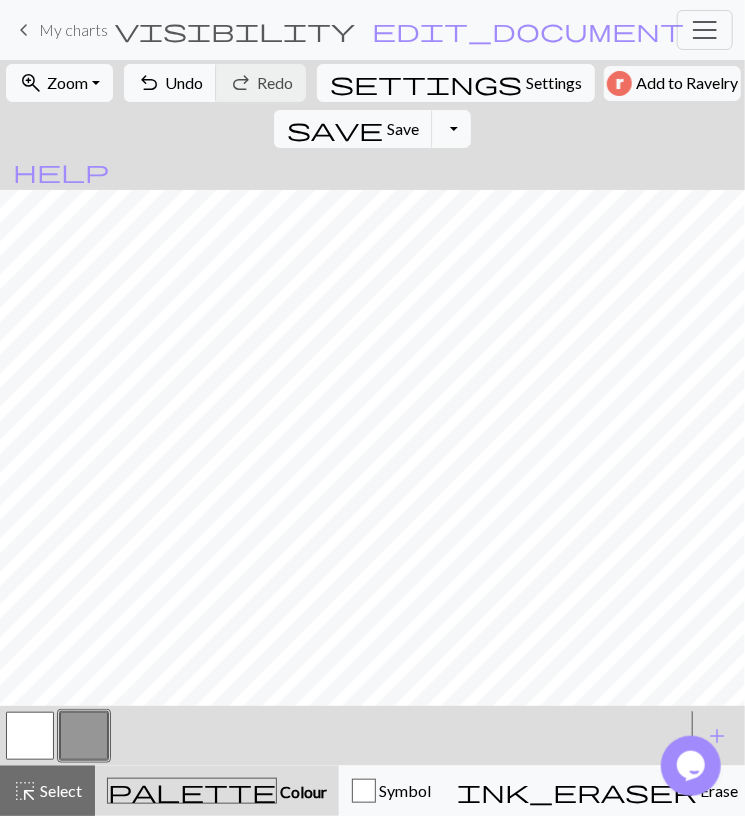 click at bounding box center (30, 736) 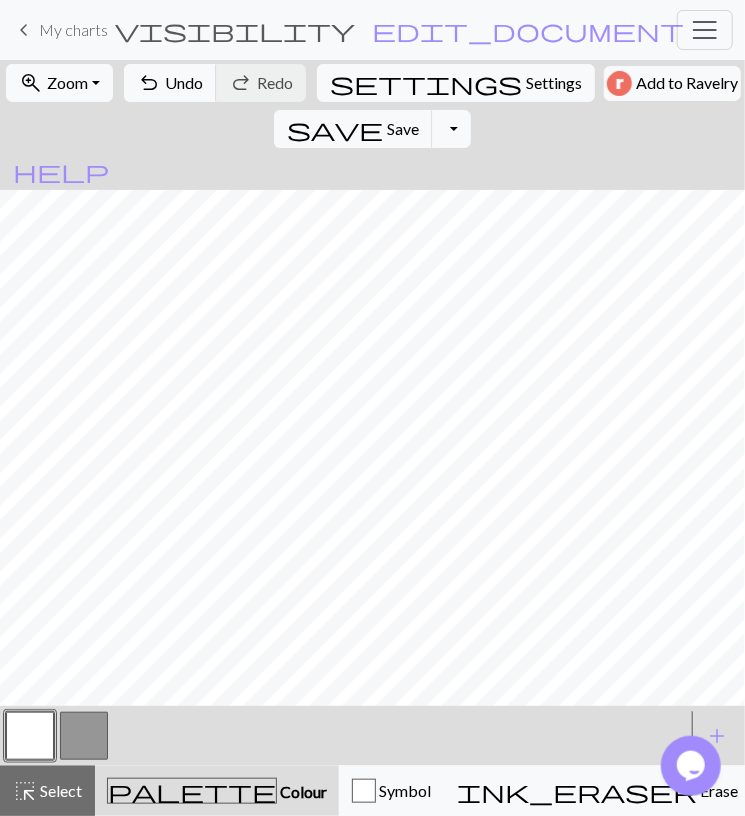 click at bounding box center (84, 736) 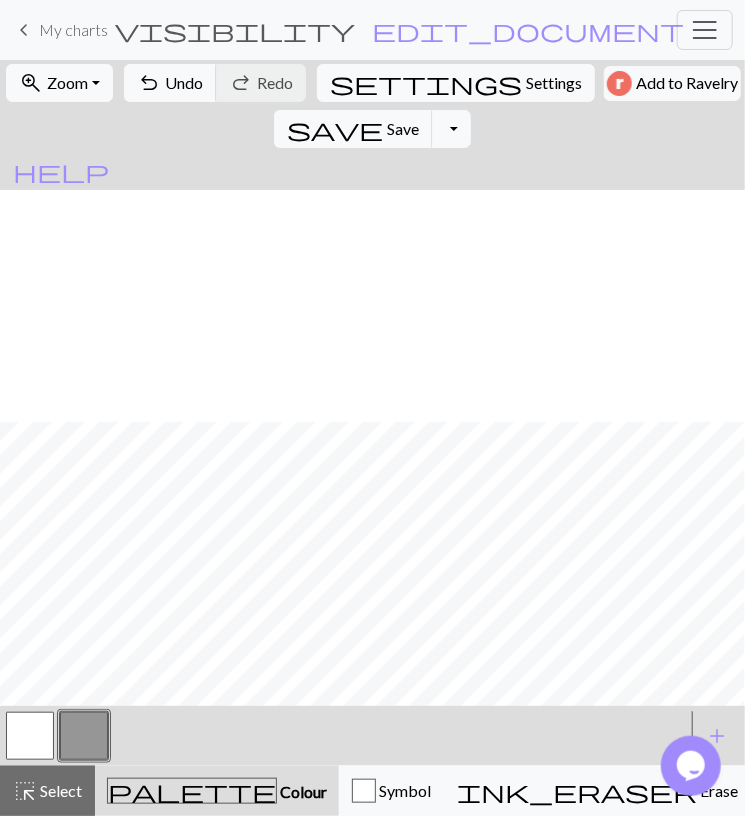 scroll, scrollTop: 232, scrollLeft: 0, axis: vertical 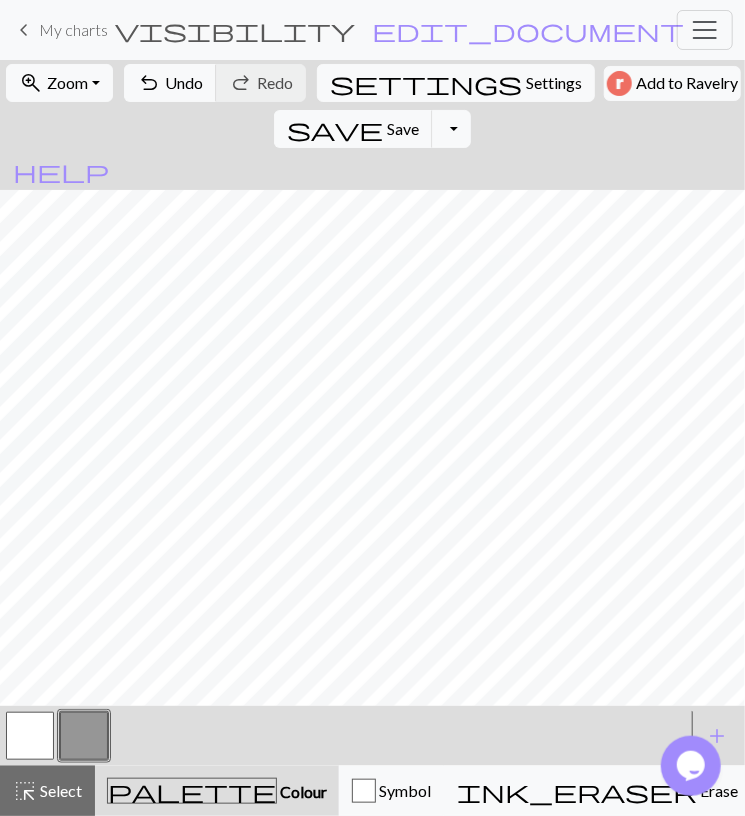click at bounding box center [30, 736] 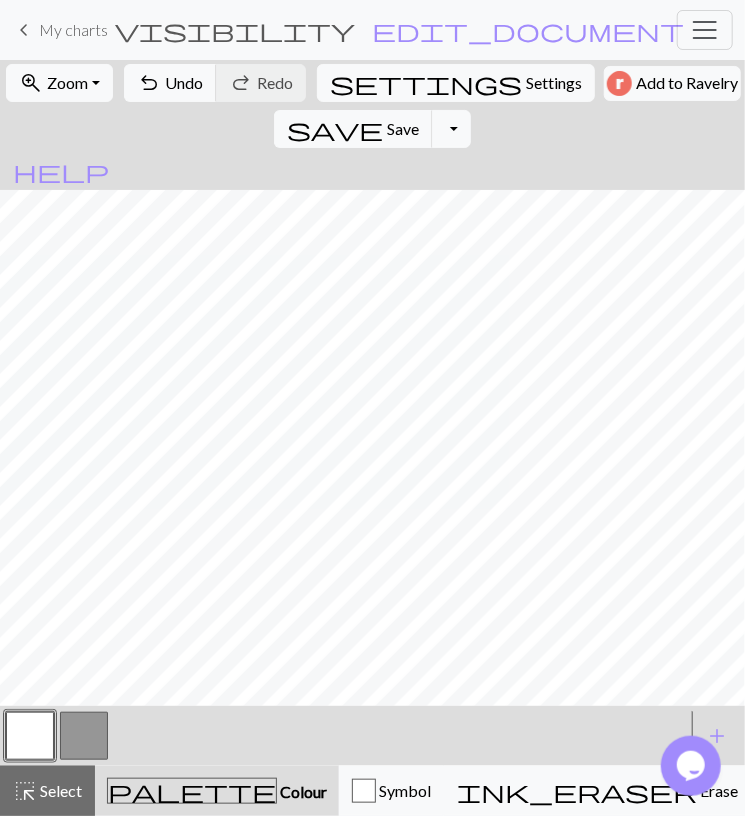 click at bounding box center [84, 736] 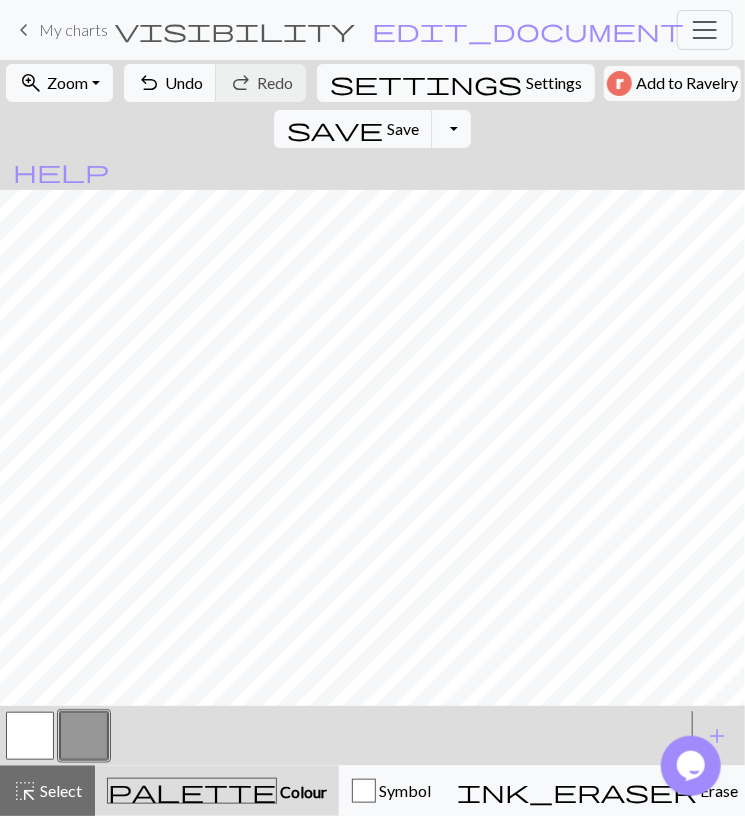click at bounding box center [30, 736] 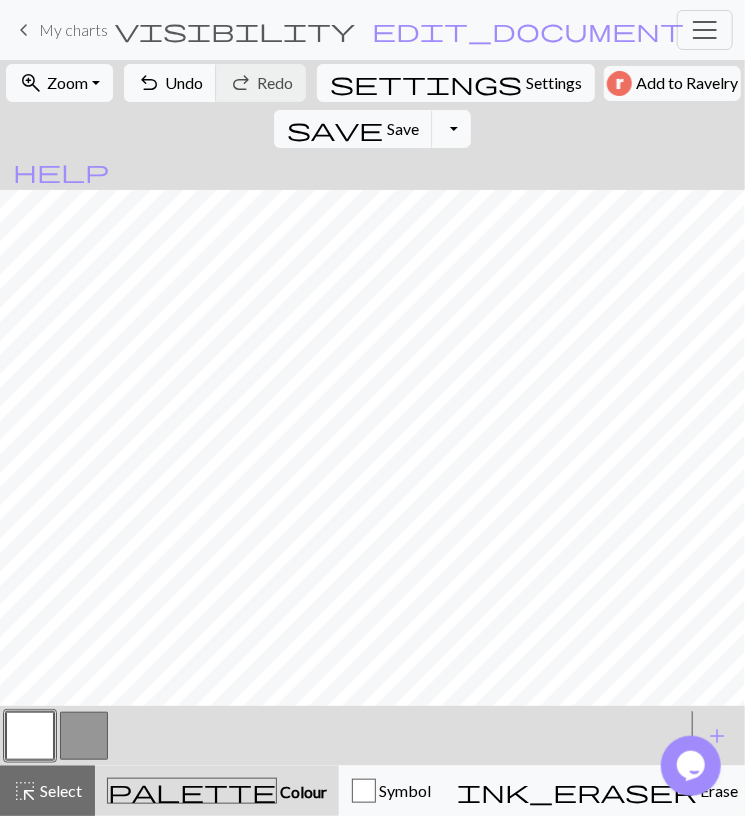 drag, startPoint x: 81, startPoint y: 743, endPoint x: 83, endPoint y: 729, distance: 14.142136 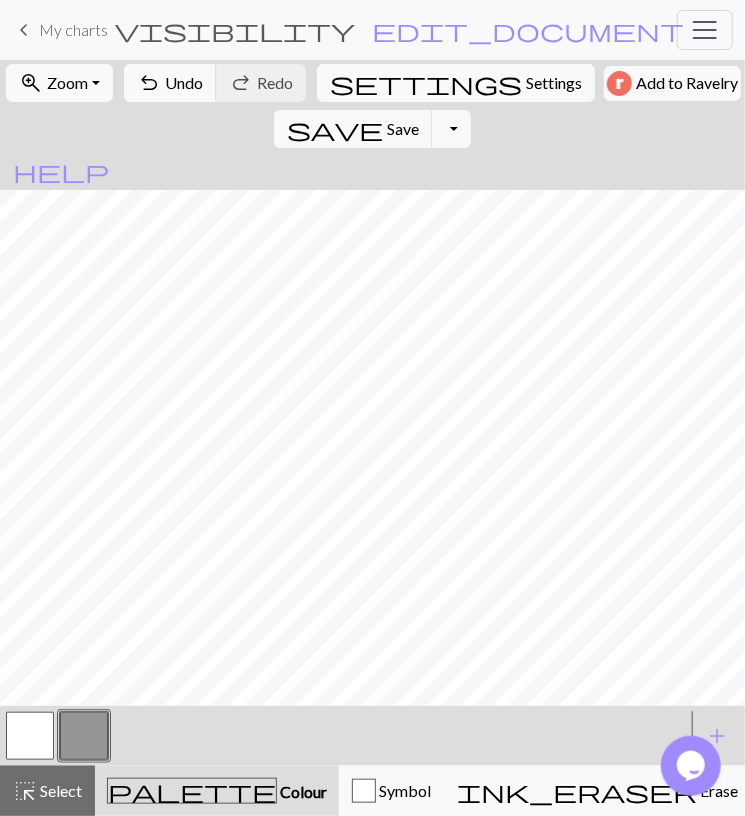 click at bounding box center (30, 736) 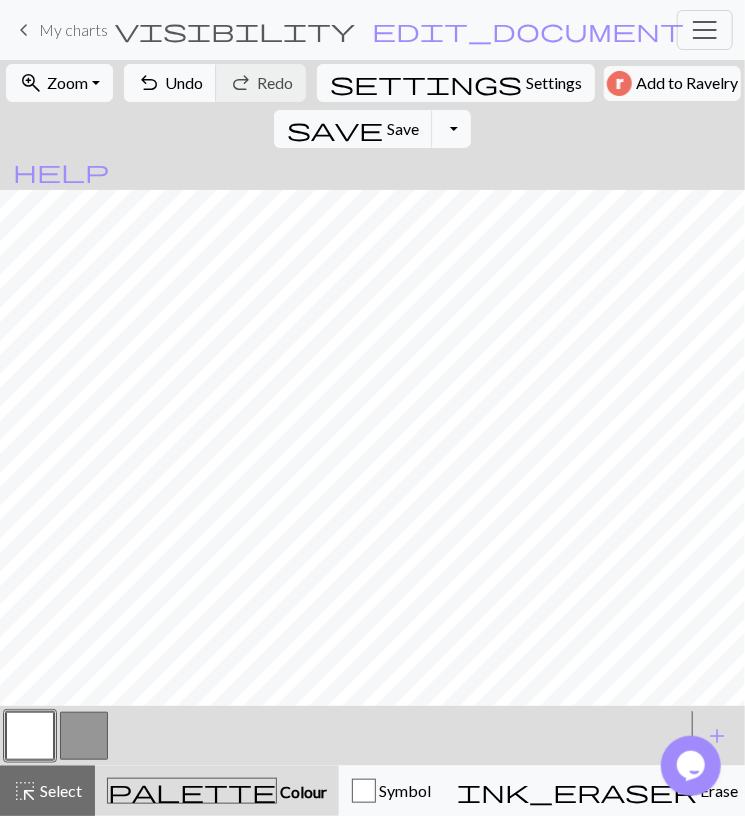 drag, startPoint x: 95, startPoint y: 727, endPoint x: 95, endPoint y: 716, distance: 11 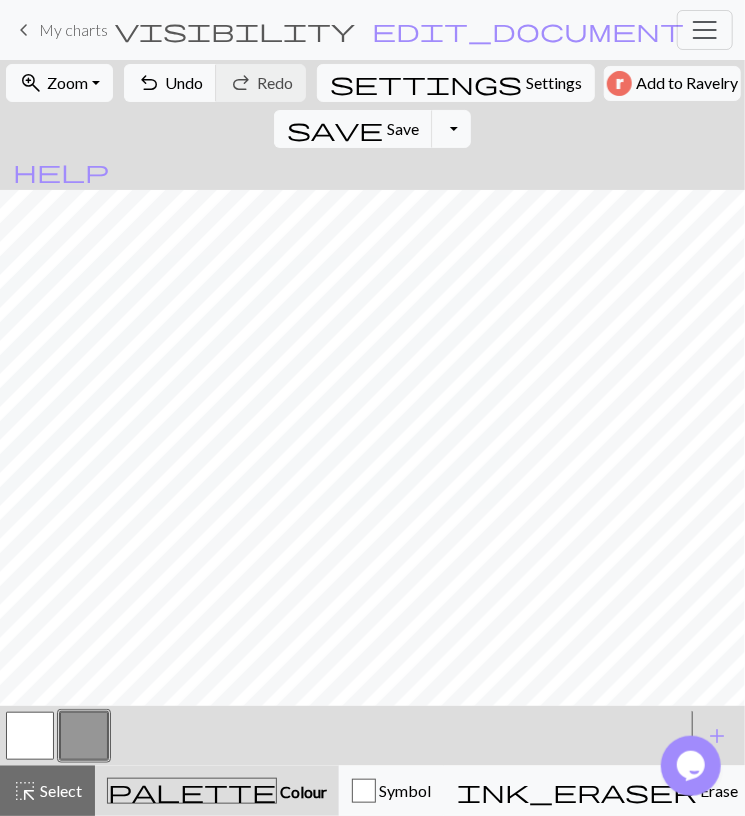 click at bounding box center (30, 736) 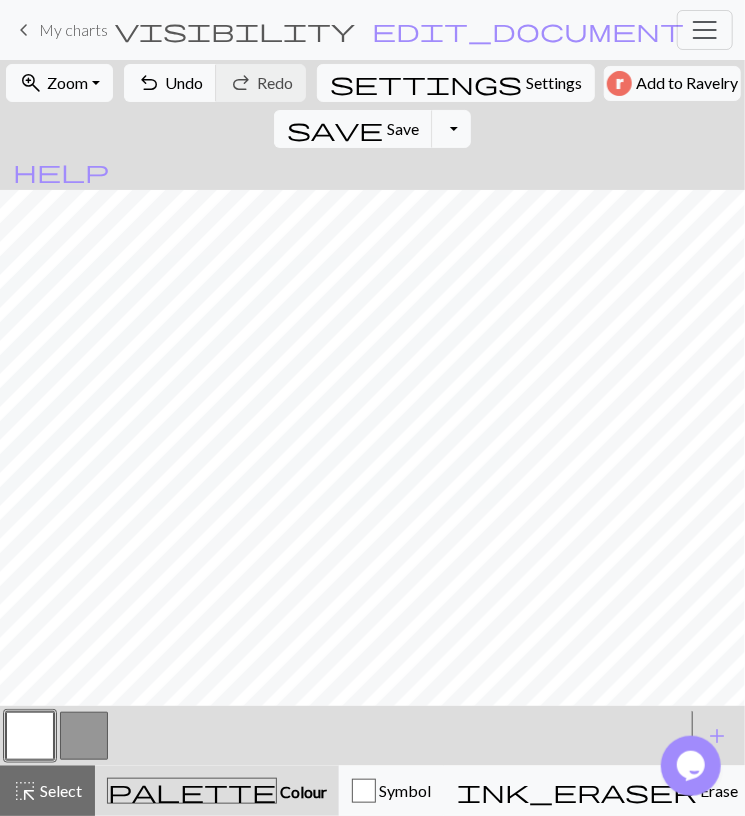 click at bounding box center (84, 736) 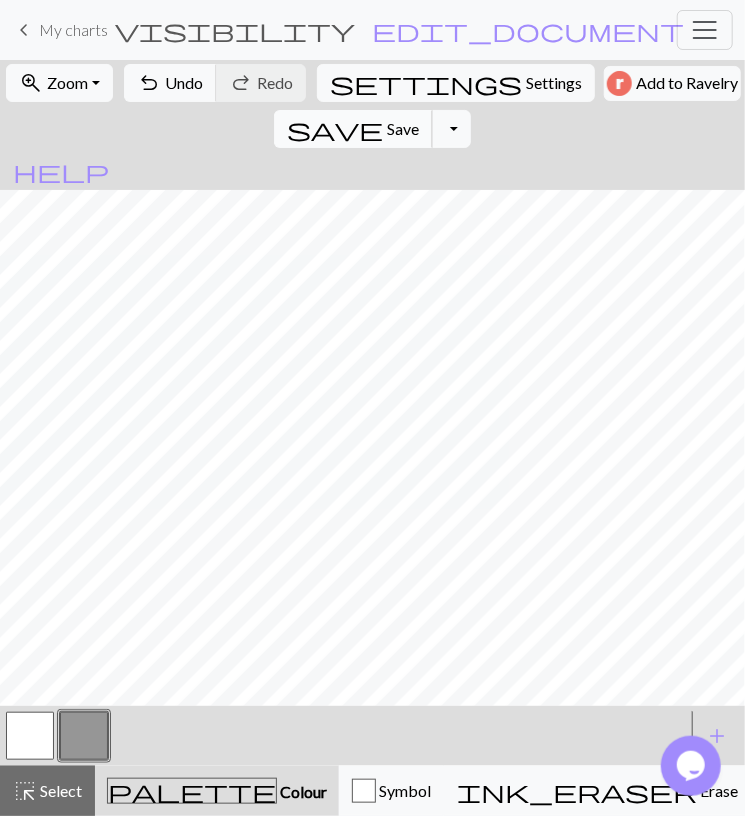 click on "save" at bounding box center [335, 129] 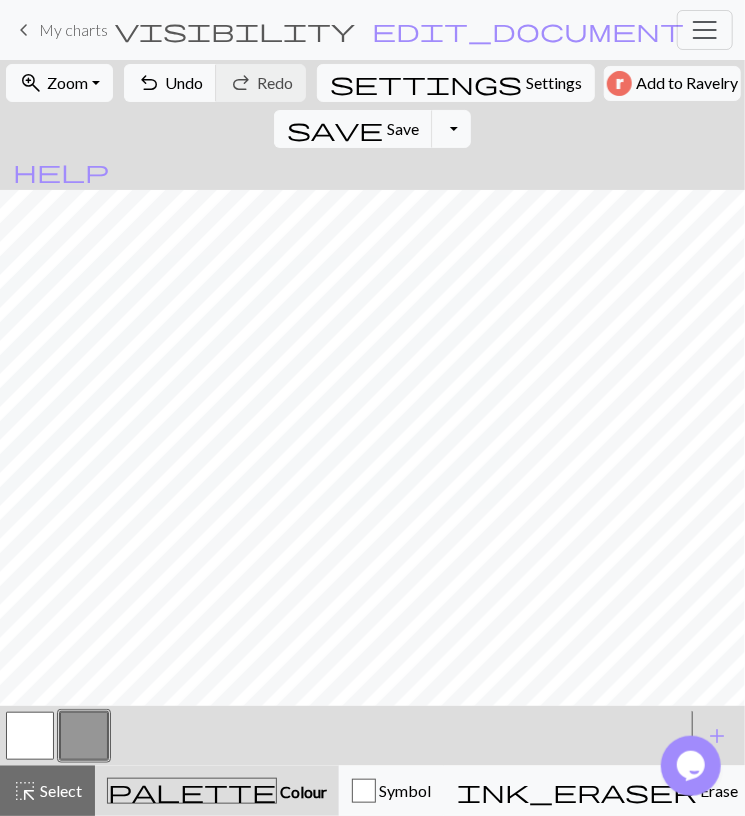 click at bounding box center (30, 736) 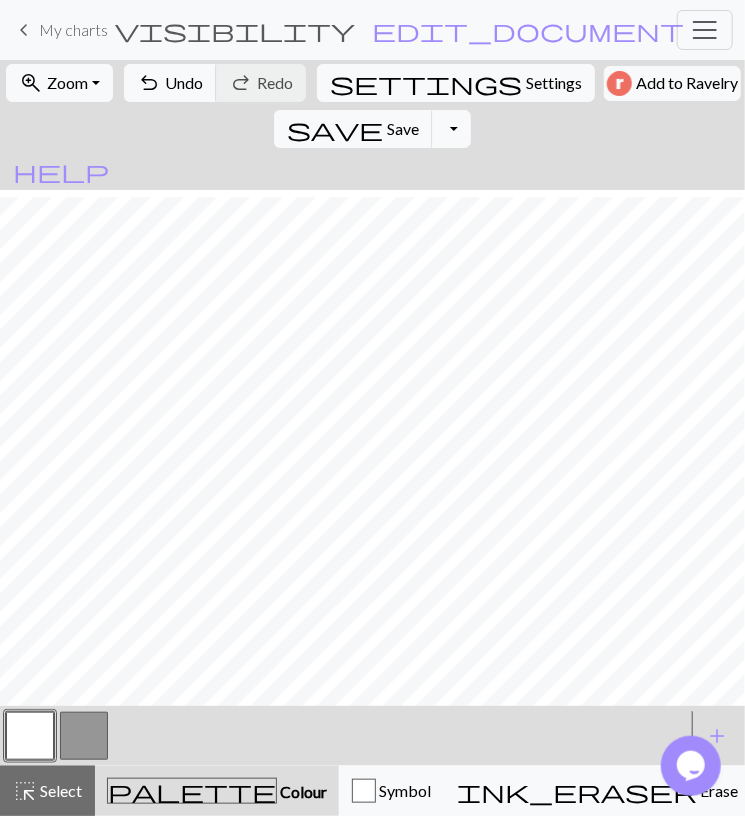 scroll, scrollTop: 239, scrollLeft: 0, axis: vertical 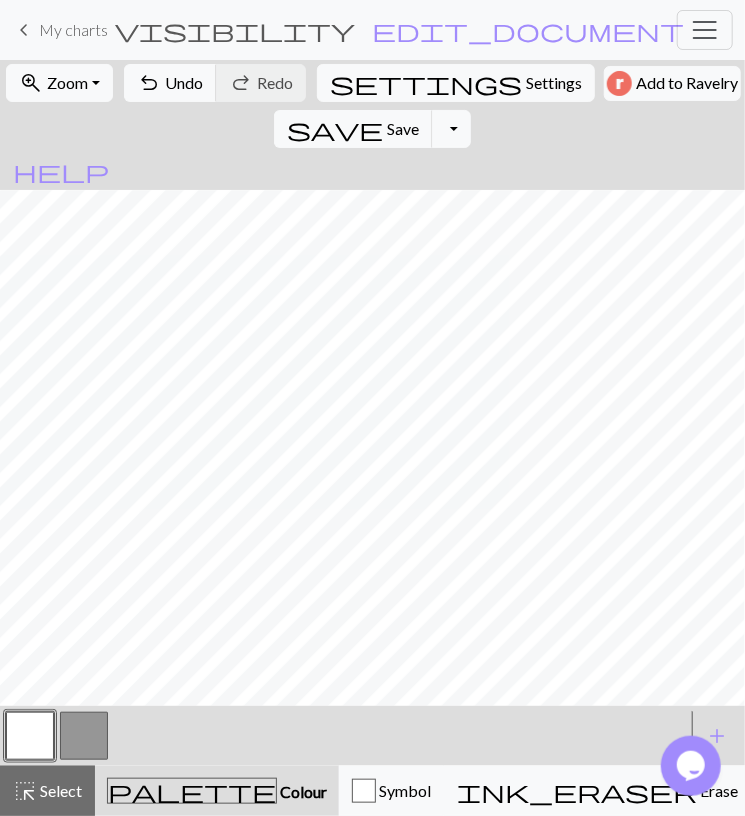 click at bounding box center [84, 736] 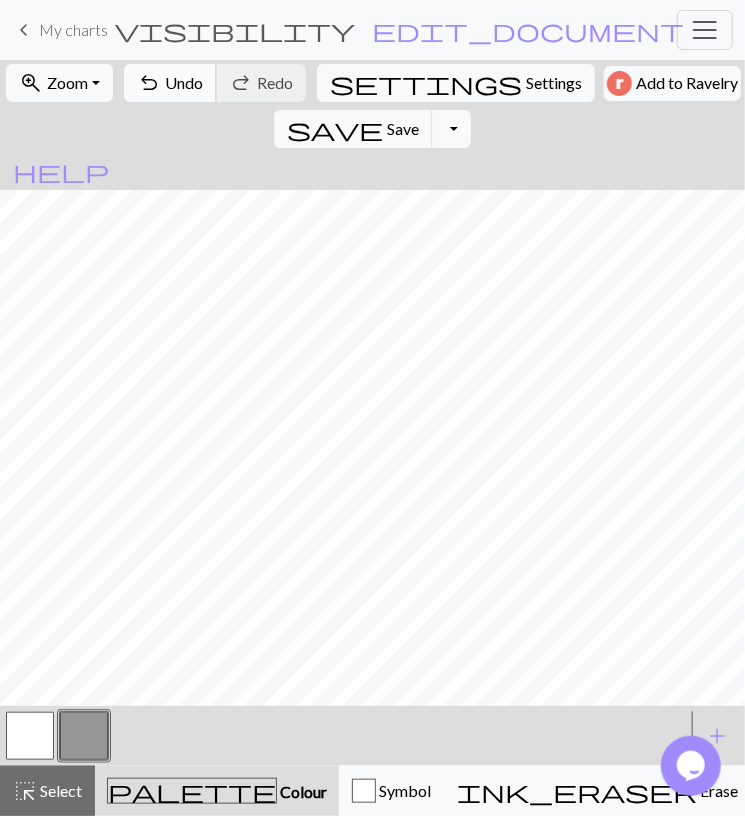 click on "Undo" at bounding box center (184, 82) 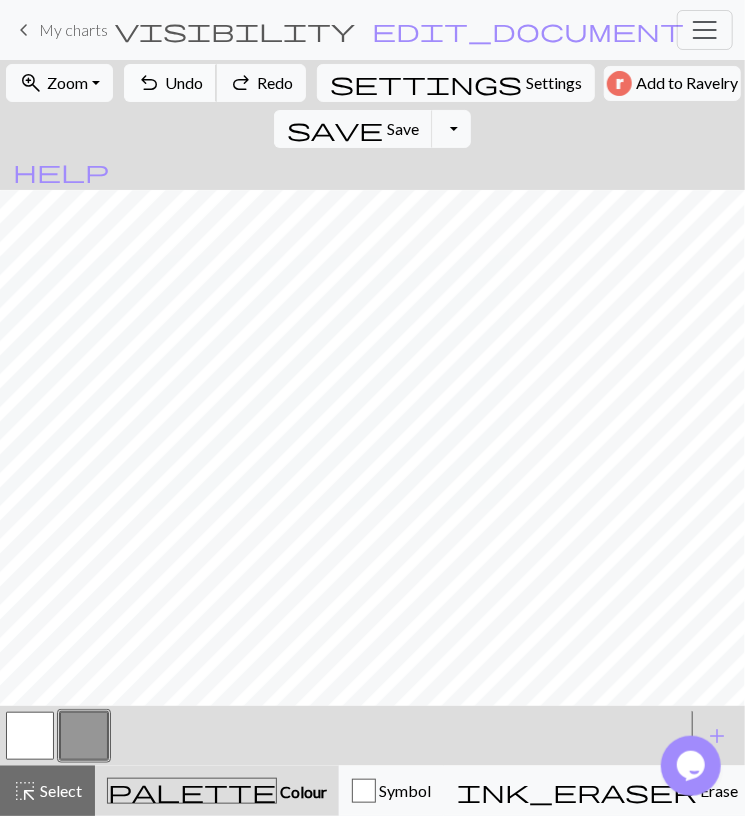 click on "Undo" at bounding box center (184, 82) 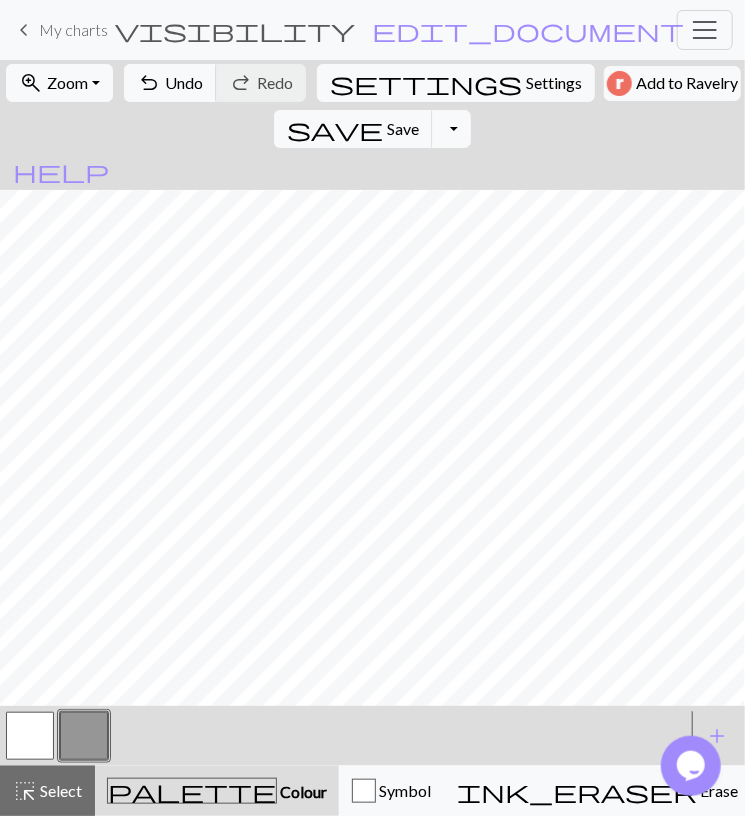 click at bounding box center (30, 736) 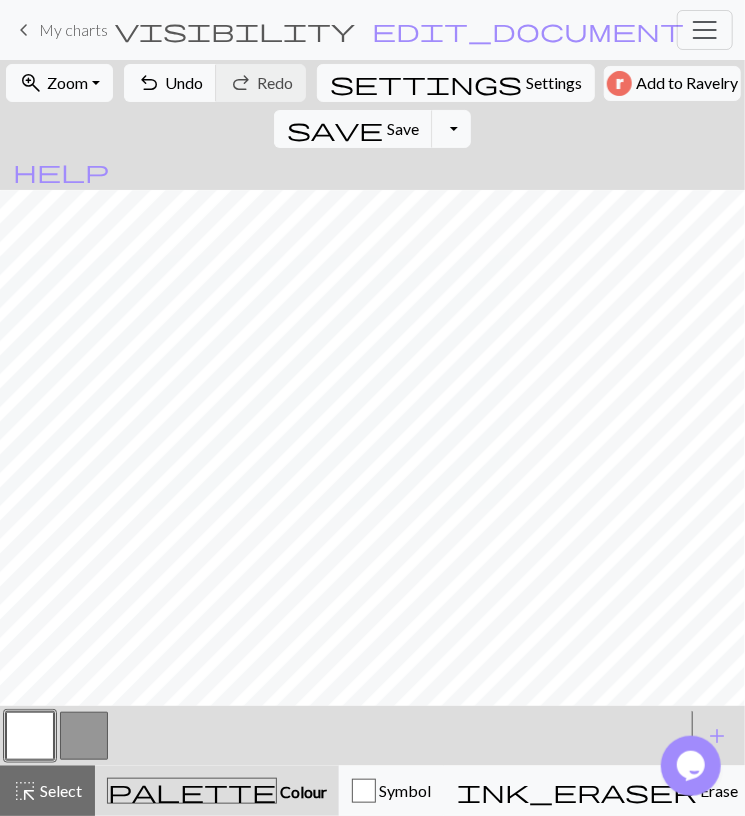 click at bounding box center [84, 736] 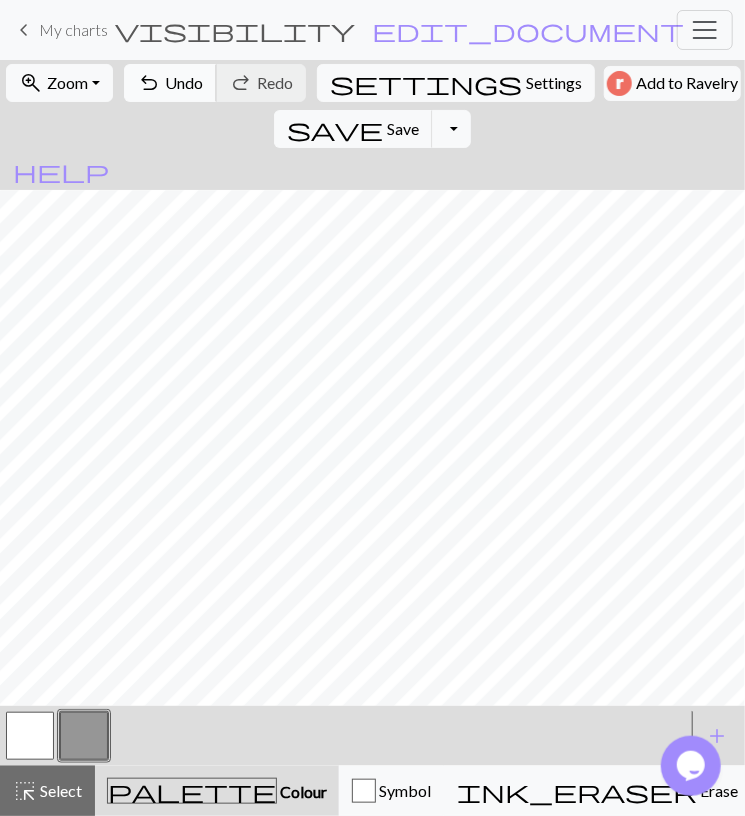 click on "Undo" at bounding box center [184, 82] 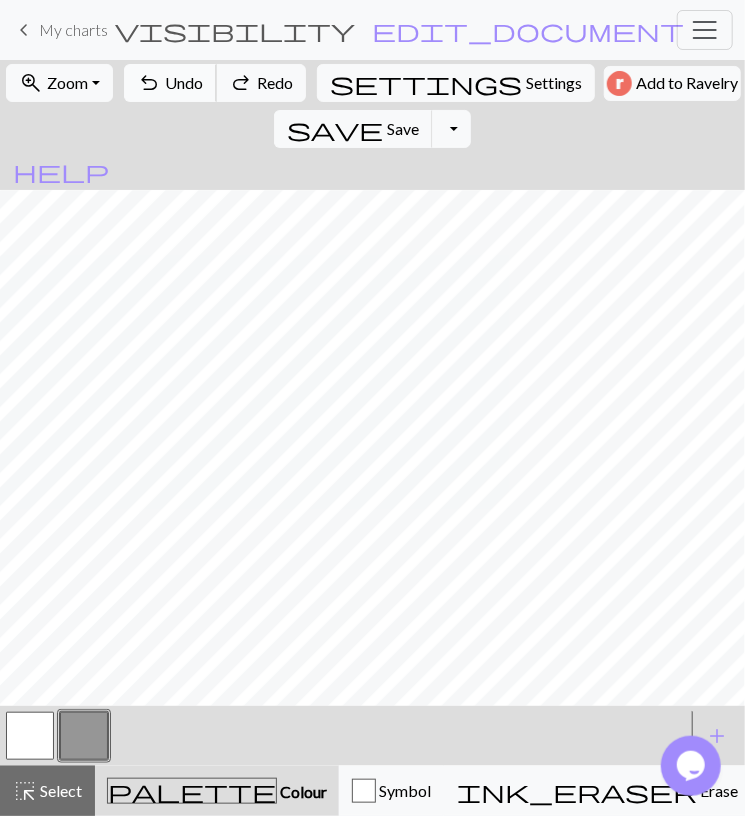 click on "Undo" at bounding box center (184, 82) 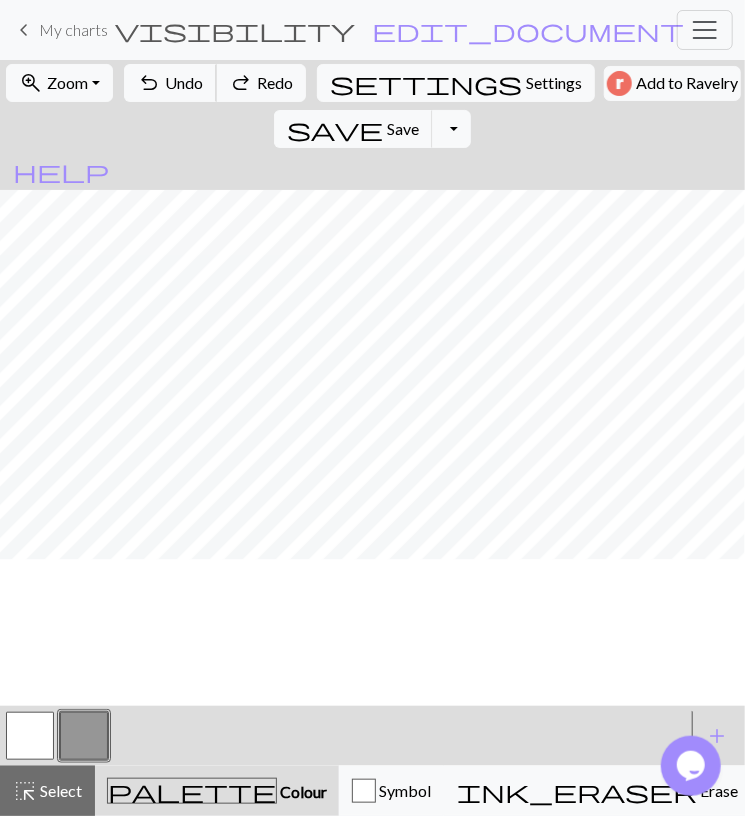 scroll, scrollTop: 7, scrollLeft: 0, axis: vertical 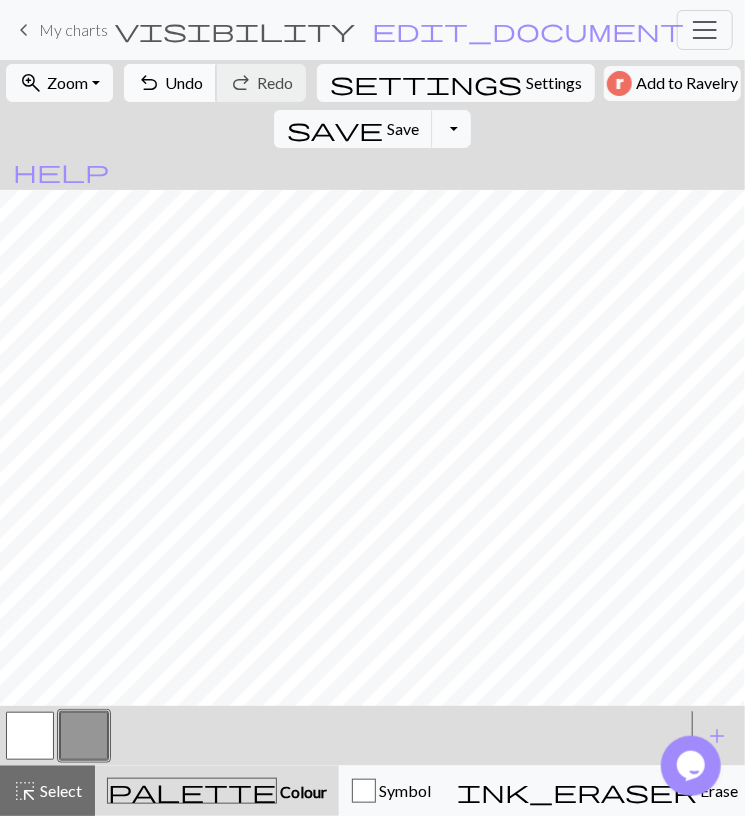 click on "undo Undo Undo" at bounding box center (170, 83) 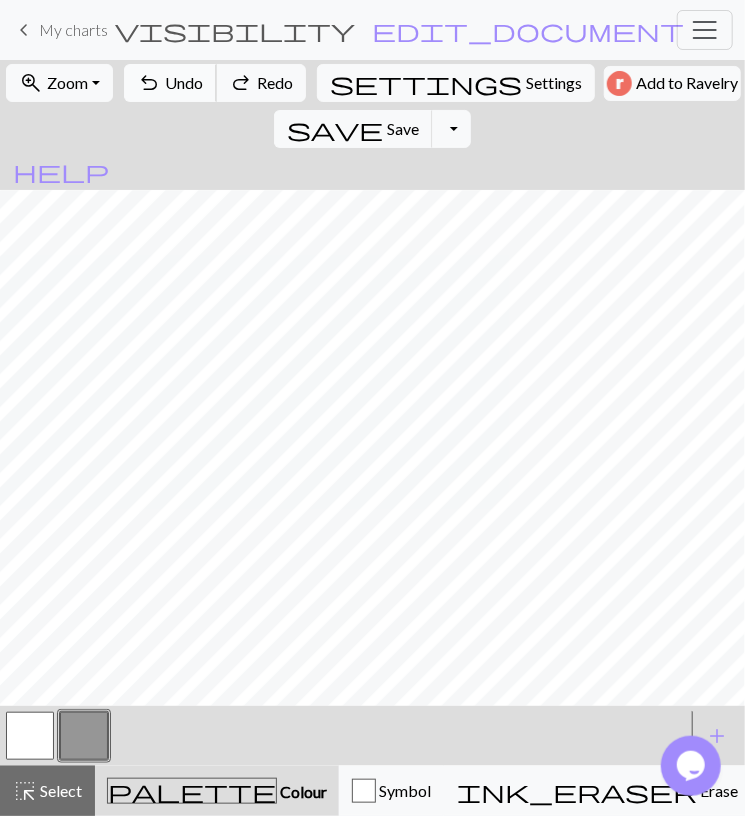 click on "undo Undo Undo" at bounding box center (170, 83) 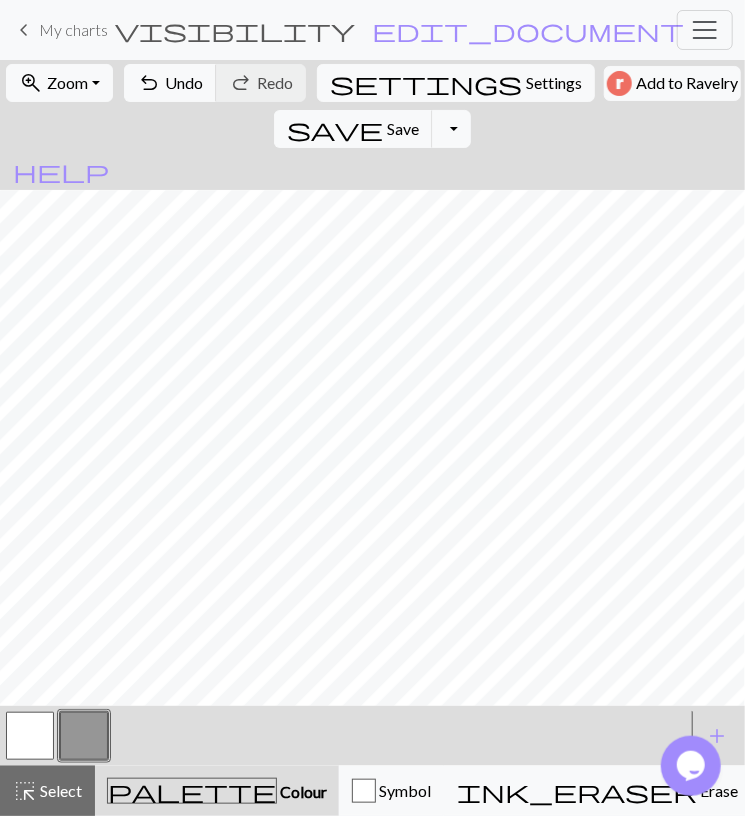 click at bounding box center (30, 736) 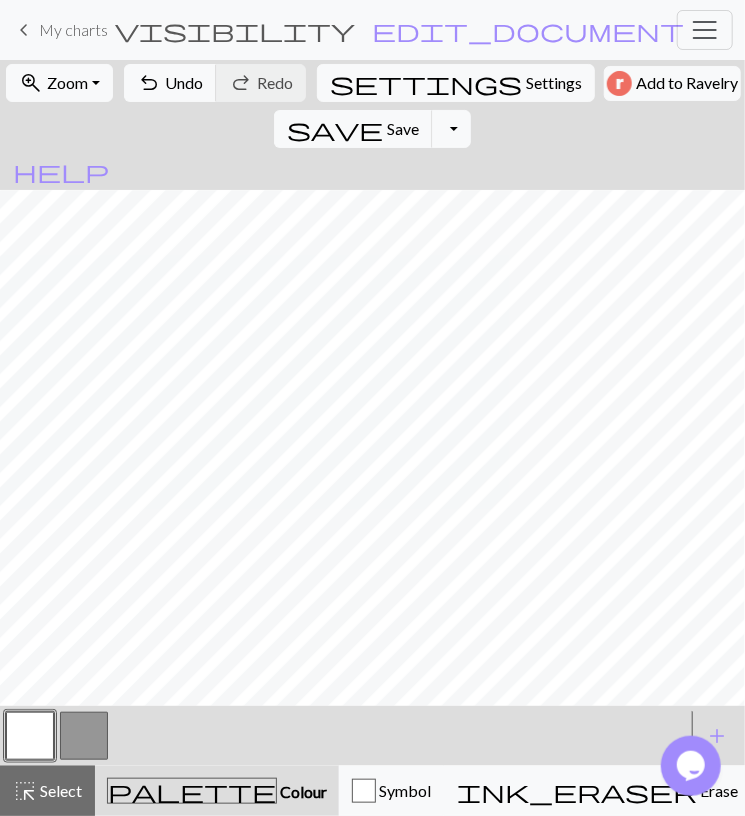 click at bounding box center (84, 736) 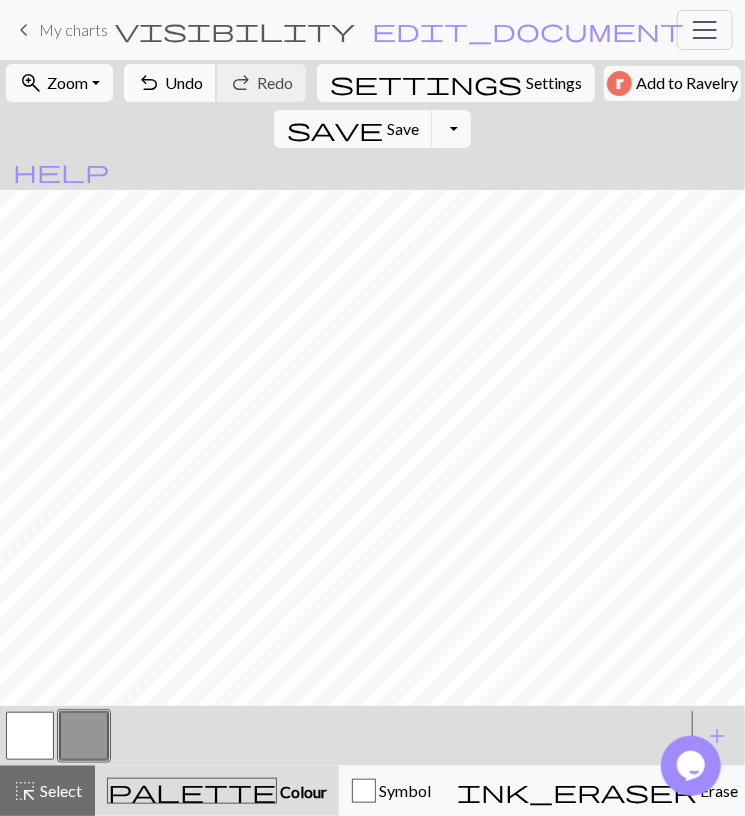 click on "Undo" at bounding box center (184, 82) 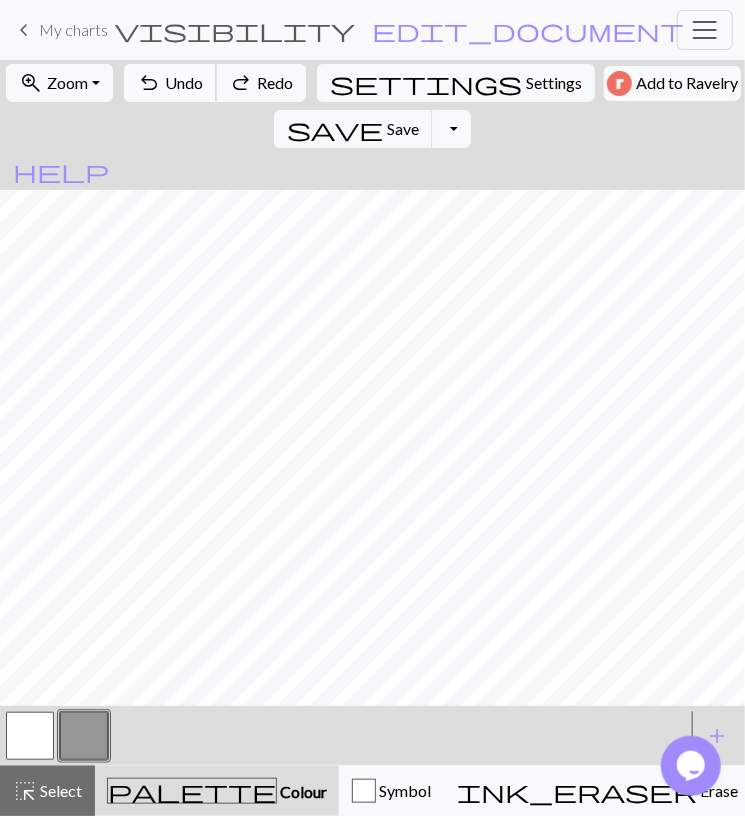 click on "Undo" at bounding box center (184, 82) 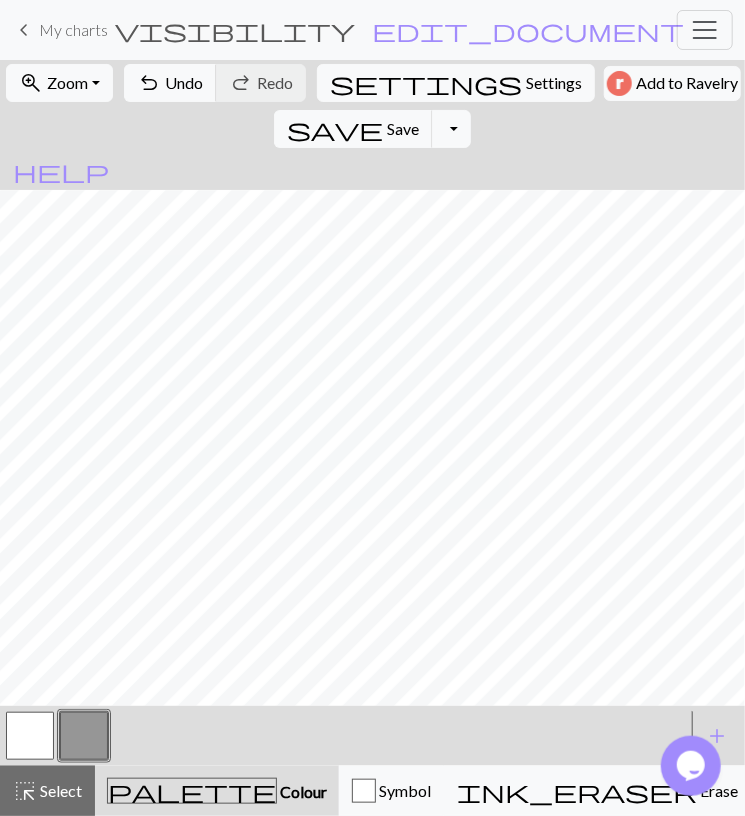 drag, startPoint x: 28, startPoint y: 739, endPoint x: 52, endPoint y: 713, distance: 35.383614 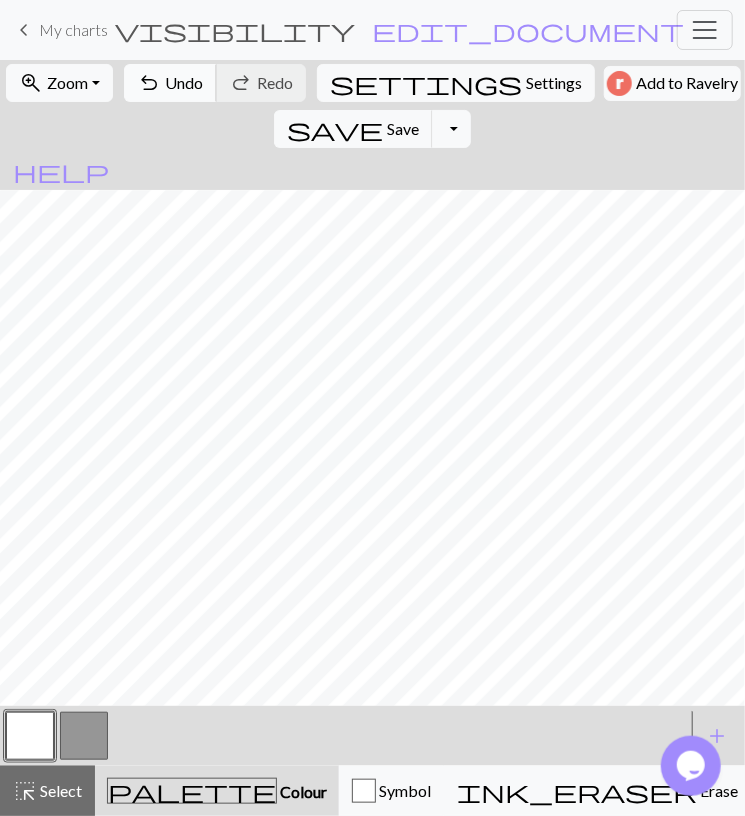 click on "Undo" at bounding box center [184, 82] 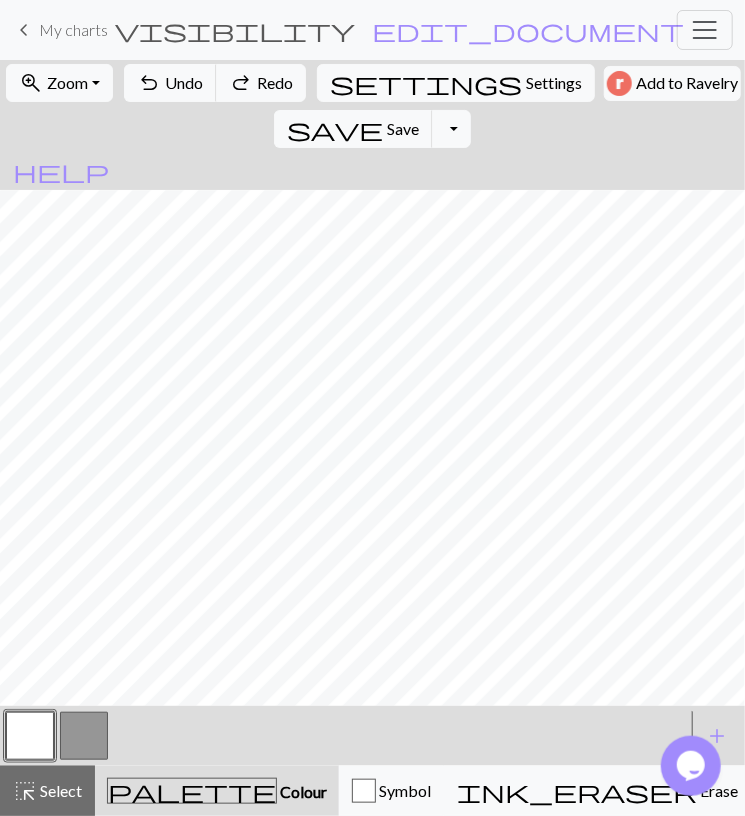 click at bounding box center (84, 736) 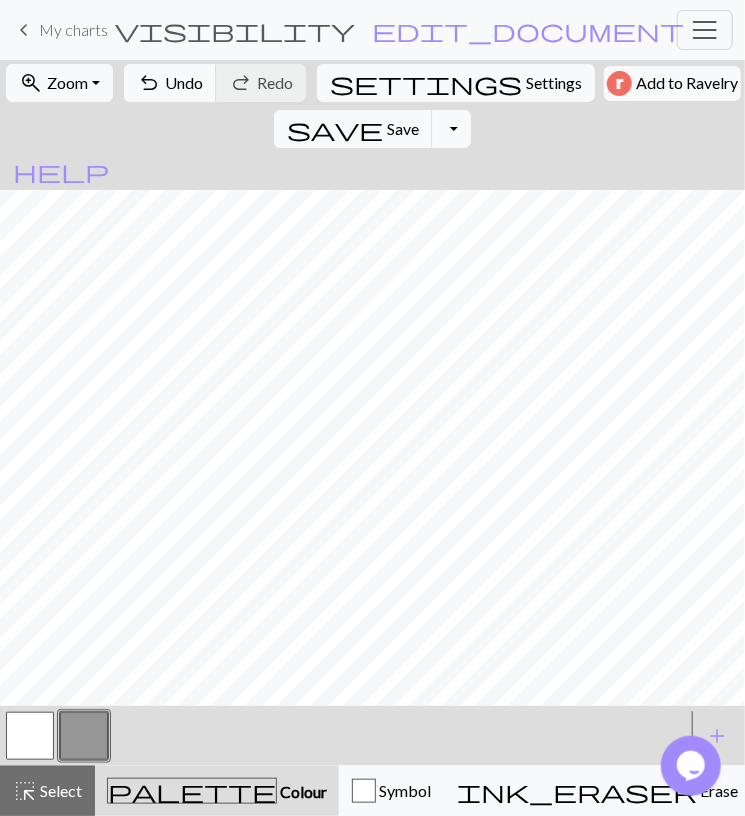 drag, startPoint x: 38, startPoint y: 731, endPoint x: 35, endPoint y: 715, distance: 16.27882 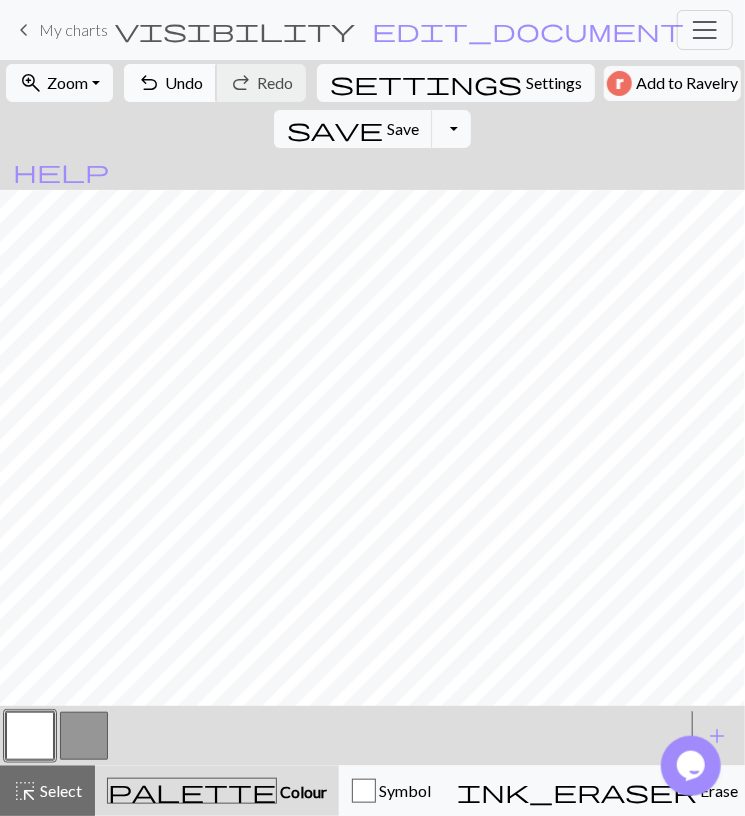 click on "Undo" at bounding box center [184, 82] 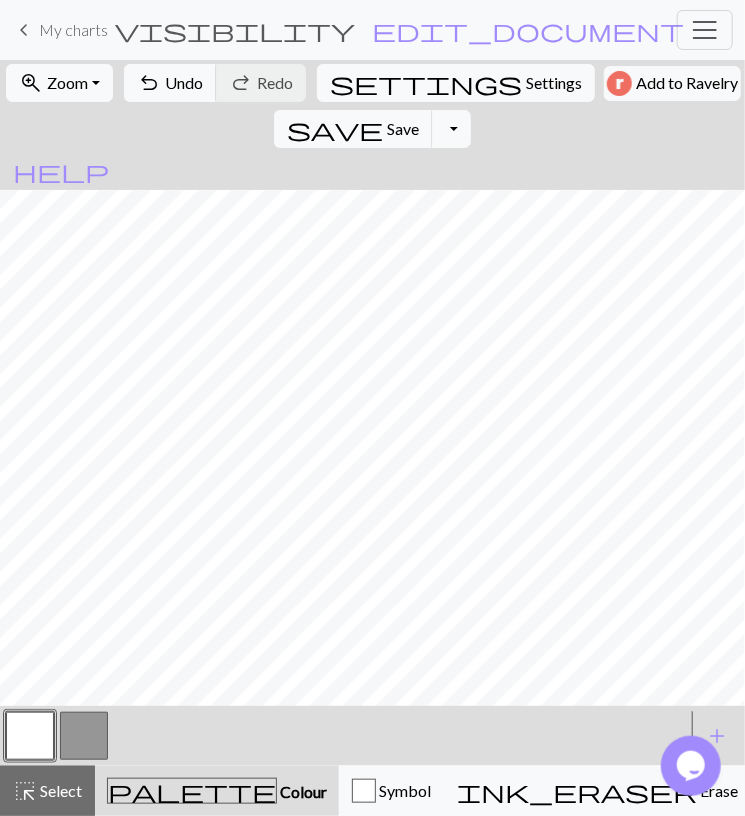 click at bounding box center [30, 736] 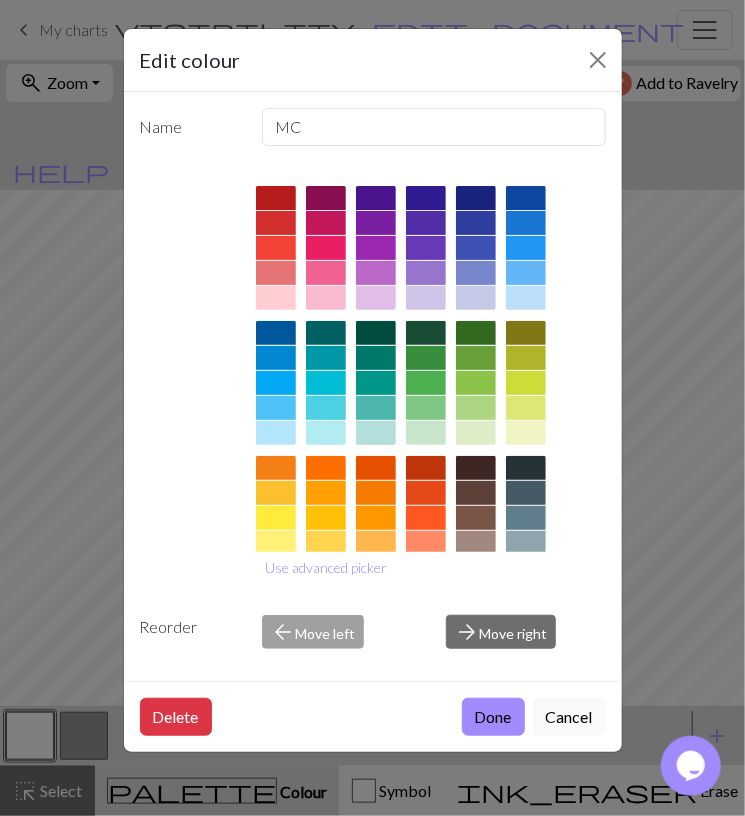 click on "Edit colour Name MC Use advanced picker Reorder arrow_back Move left arrow_forward Move right Delete Done Cancel" at bounding box center (372, 408) 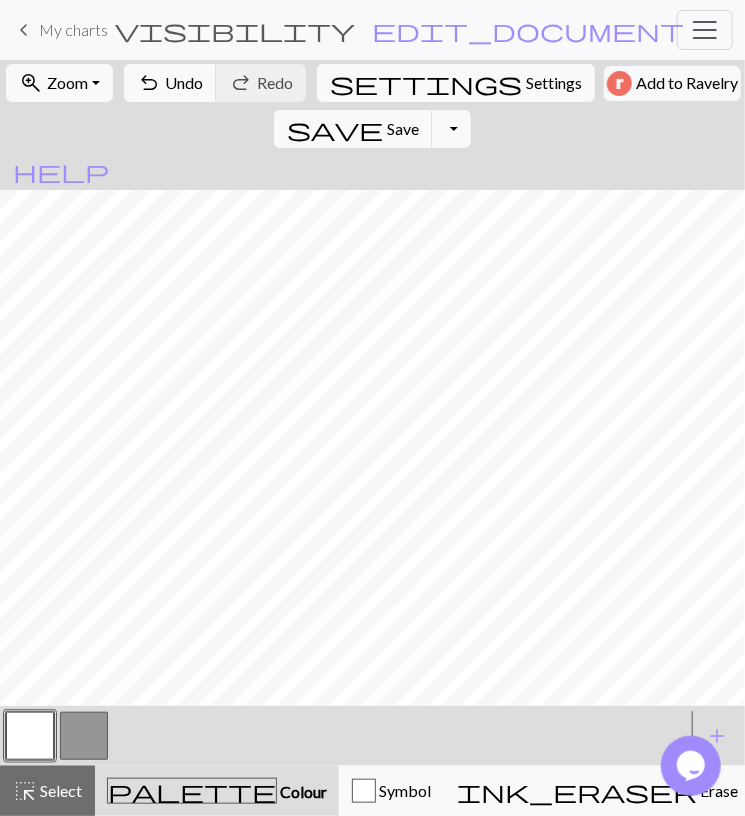 click at bounding box center [84, 736] 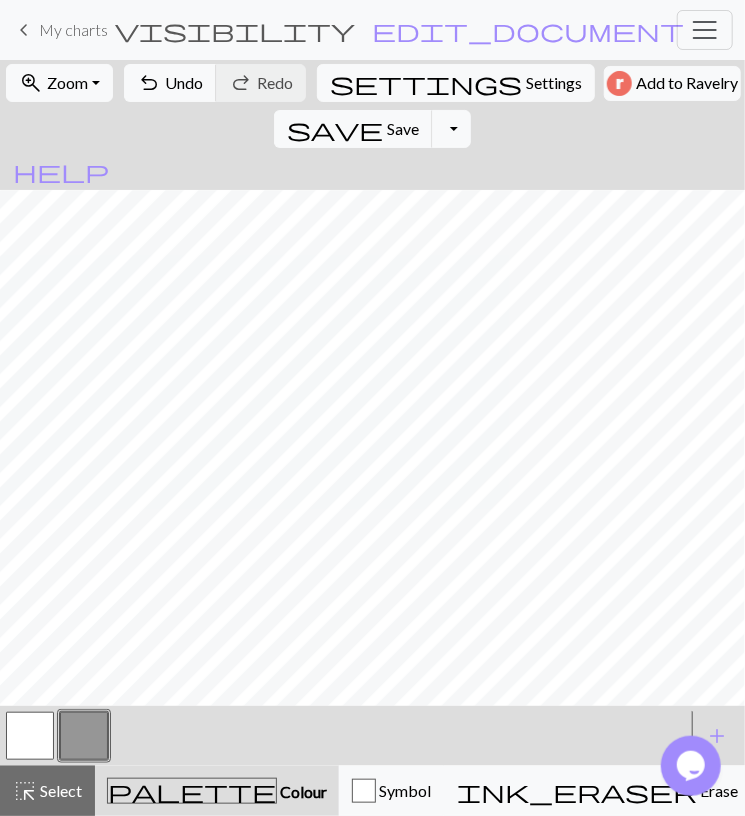 click at bounding box center (30, 736) 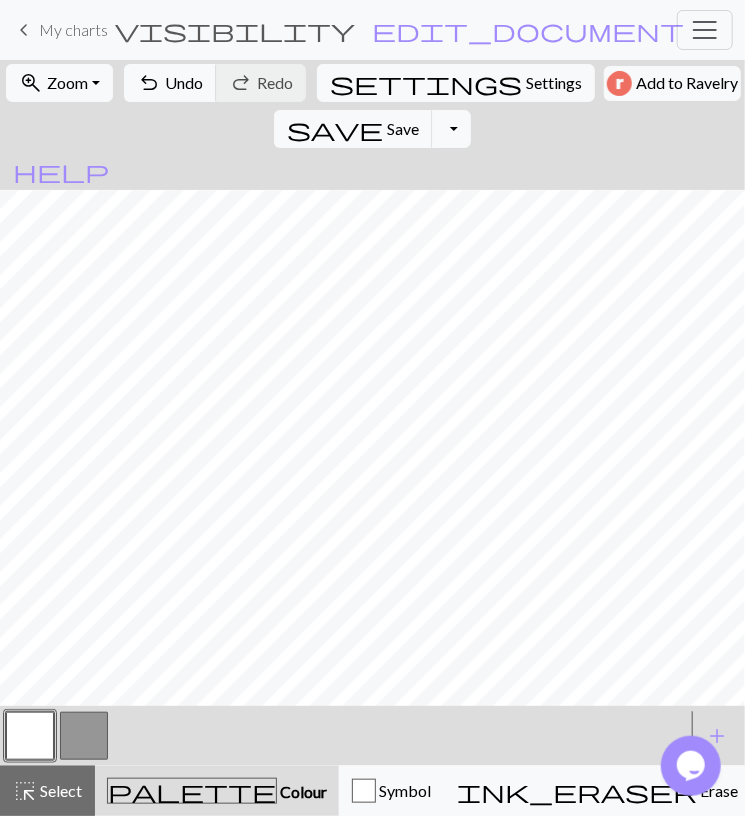 click at bounding box center [84, 736] 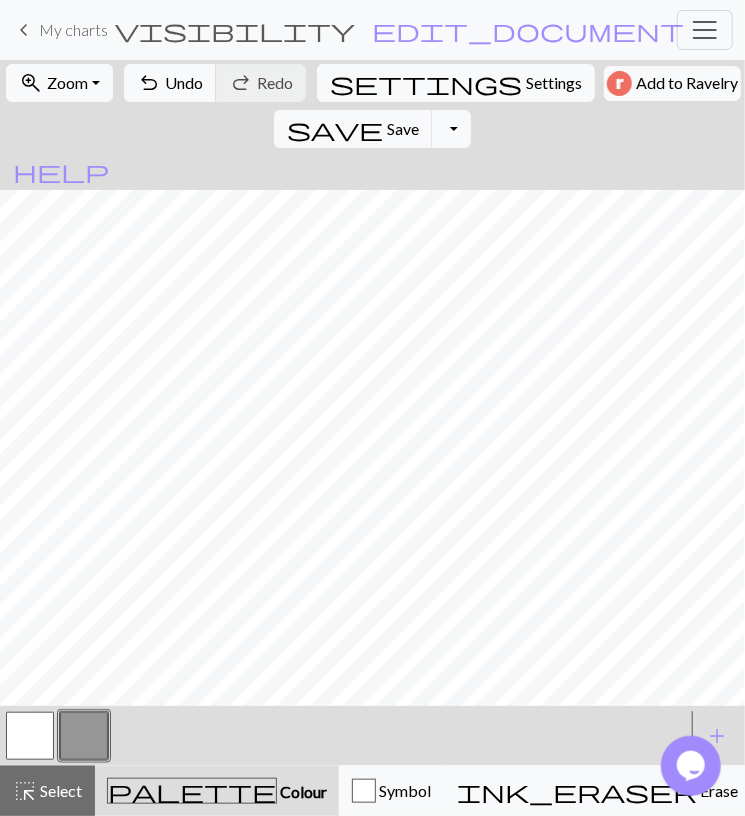 click at bounding box center (30, 736) 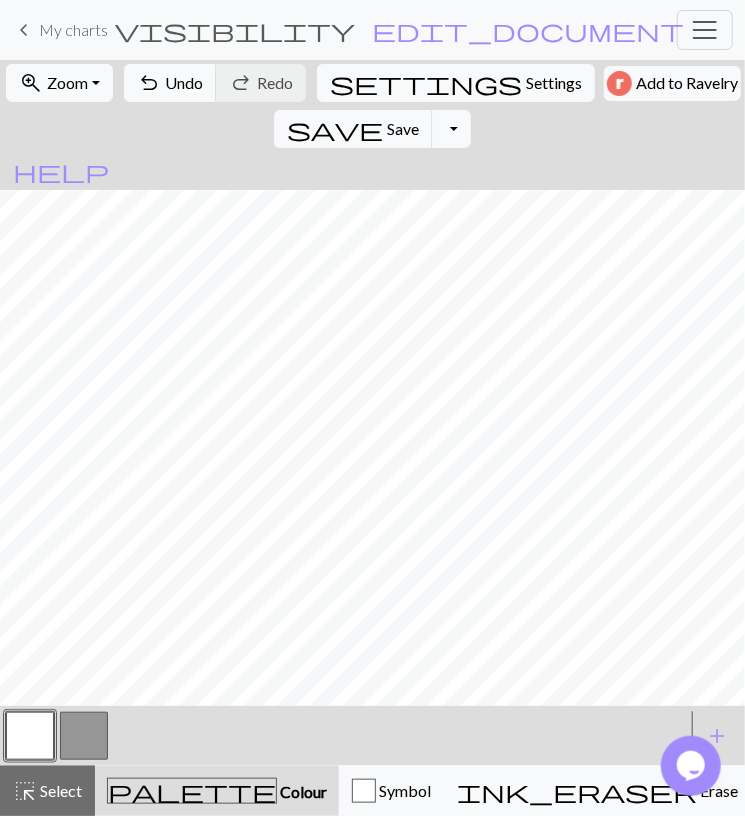 click at bounding box center [84, 736] 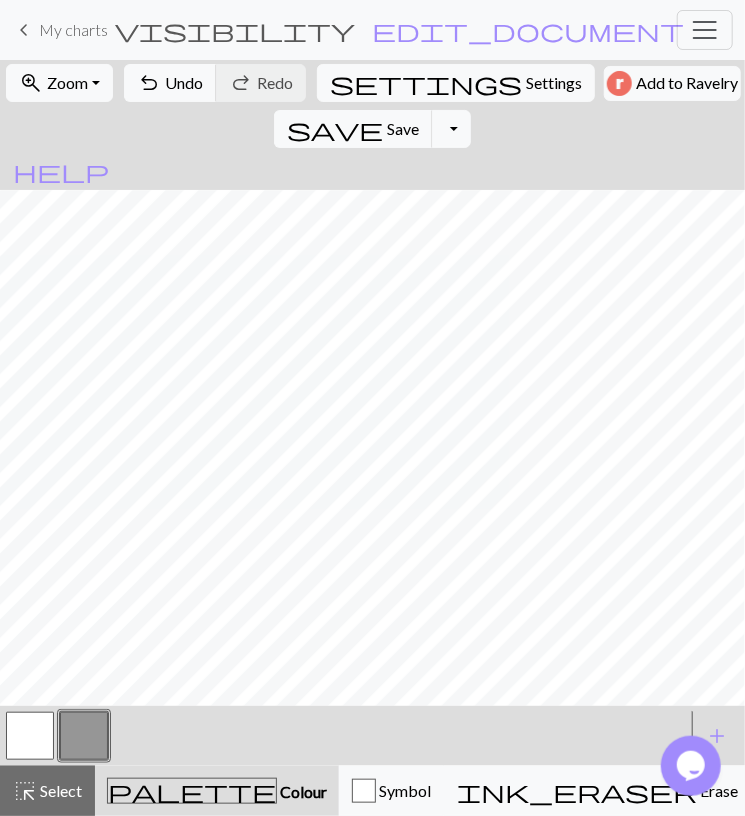 click at bounding box center (30, 736) 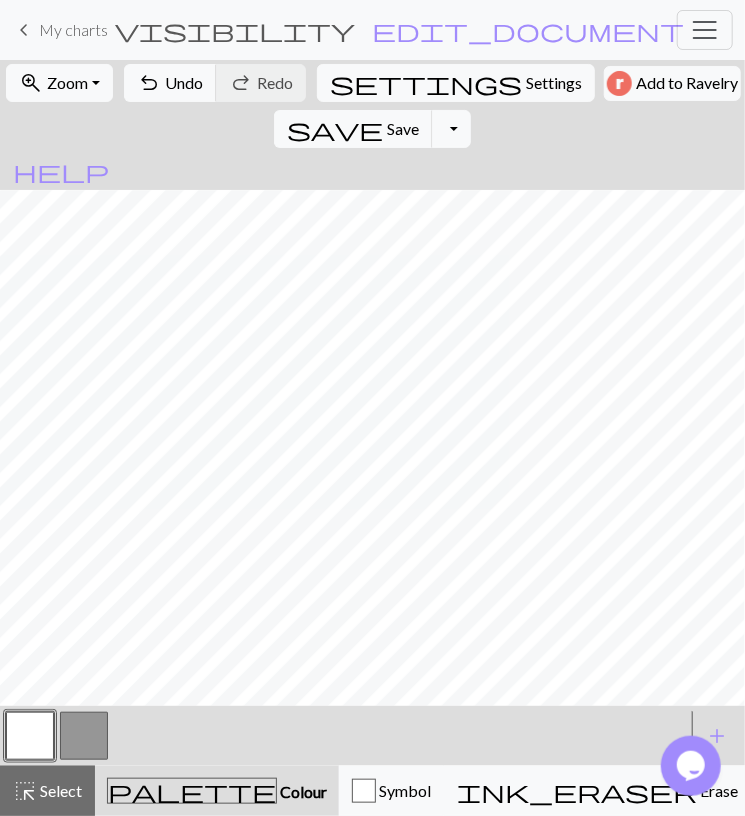 click at bounding box center [84, 736] 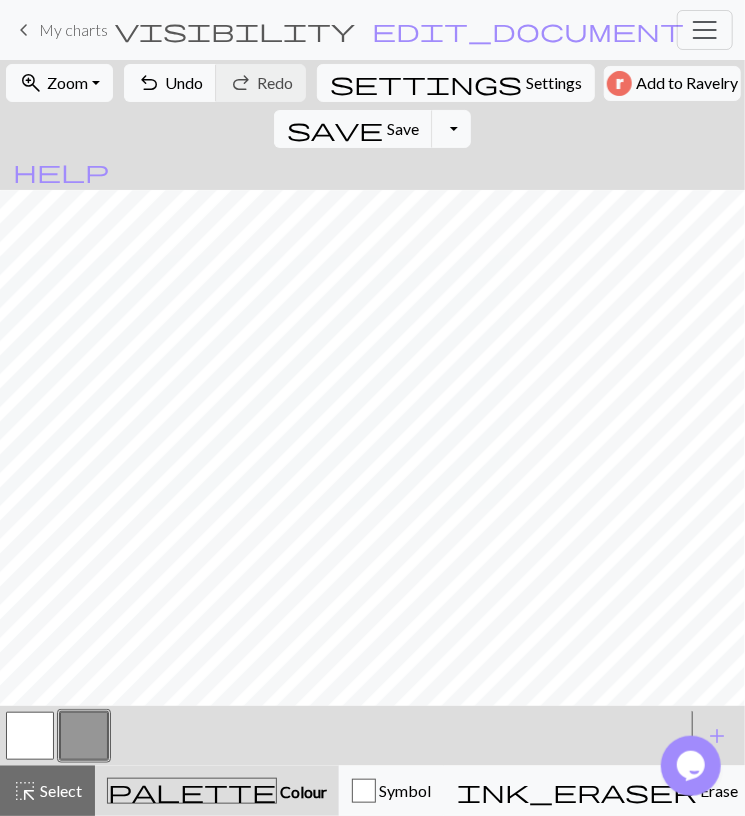 click at bounding box center [30, 736] 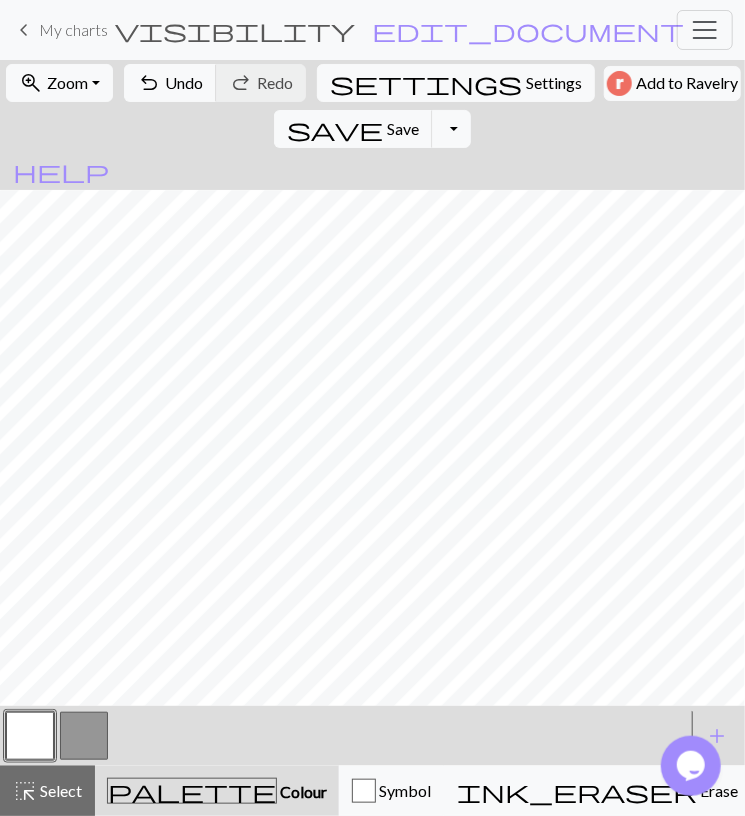click at bounding box center (84, 736) 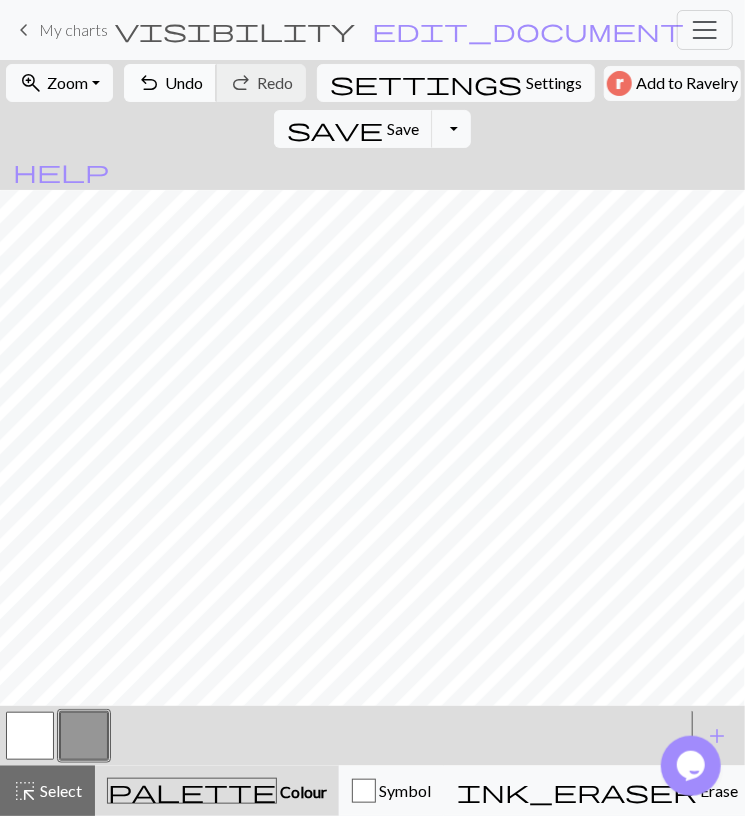 click on "undo" at bounding box center [149, 83] 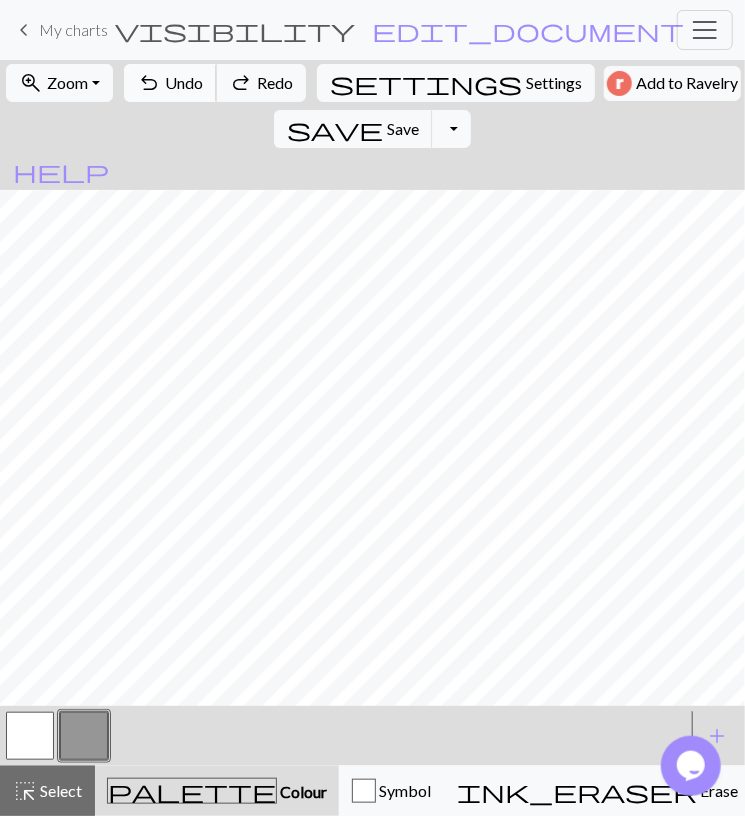 click on "undo" at bounding box center [149, 83] 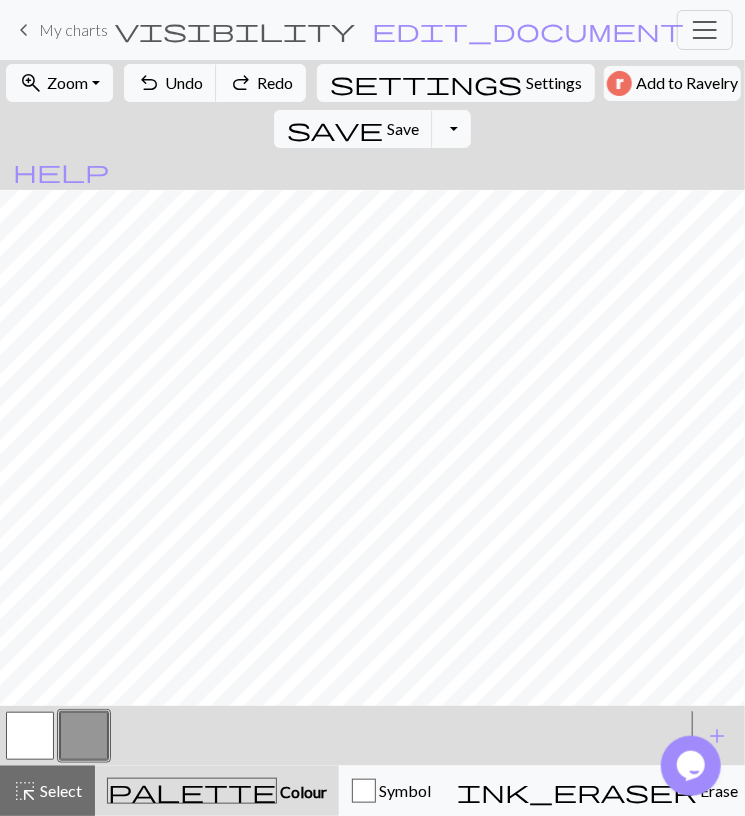 drag, startPoint x: 280, startPoint y: 80, endPoint x: 270, endPoint y: 96, distance: 18.867962 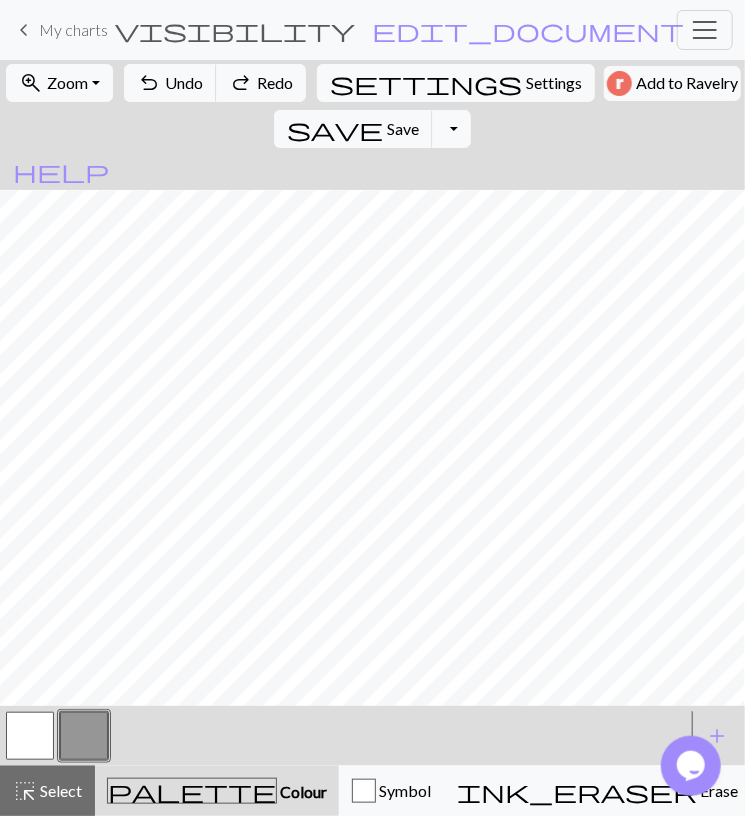 drag, startPoint x: 38, startPoint y: 737, endPoint x: 49, endPoint y: 721, distance: 19.416489 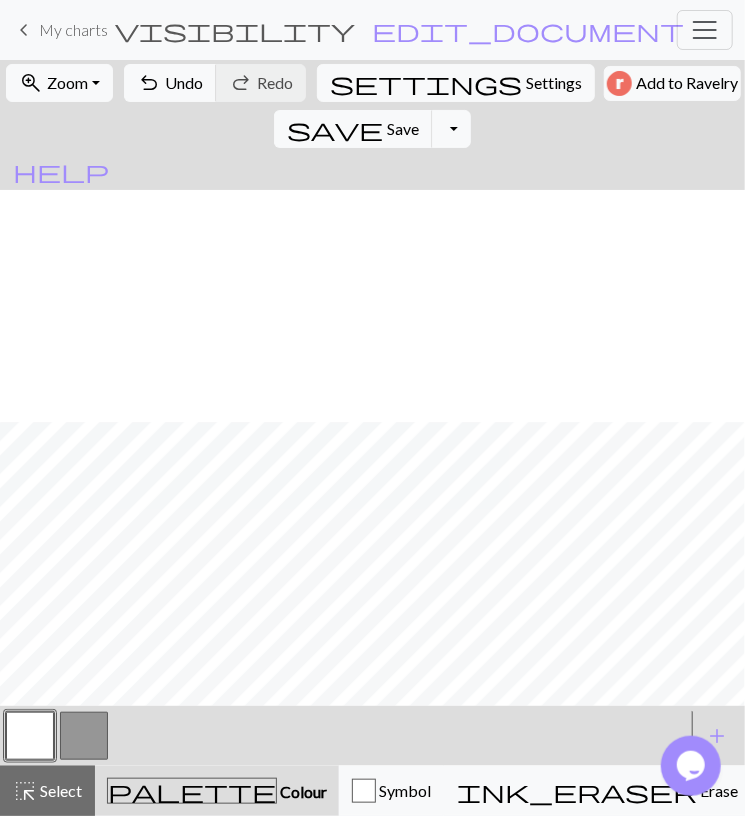 scroll, scrollTop: 239, scrollLeft: 0, axis: vertical 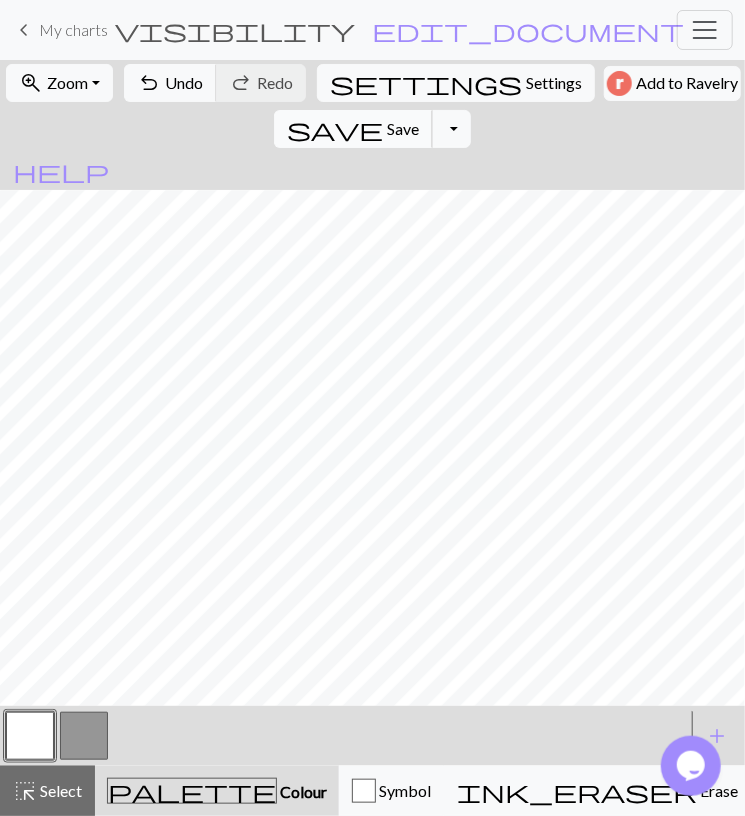 click on "Save" at bounding box center (403, 128) 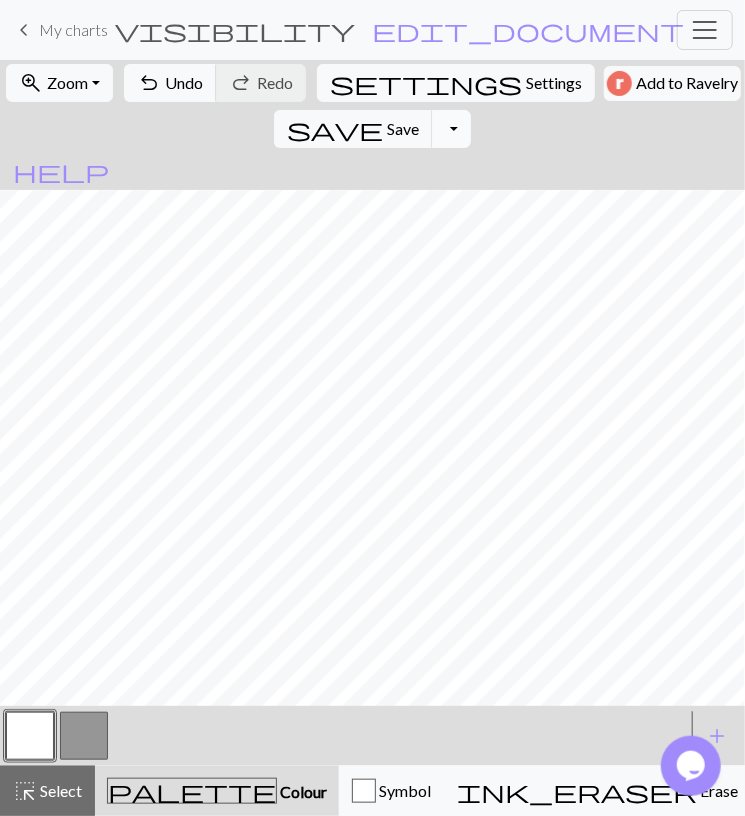 click on "Toggle Dropdown" at bounding box center [451, 129] 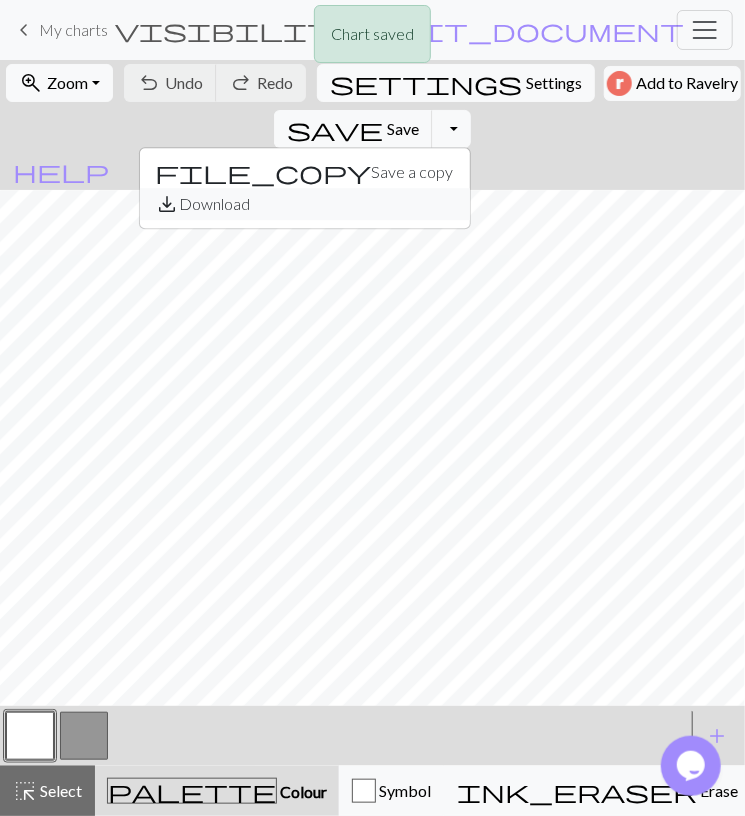 click on "save_alt  Download" at bounding box center [305, 204] 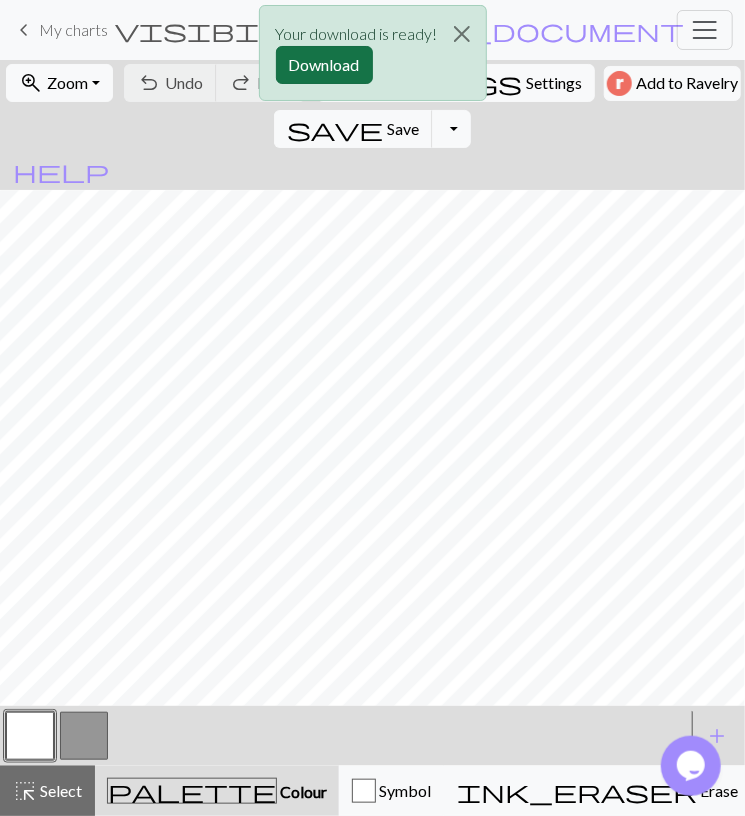 click on "Download" at bounding box center (324, 65) 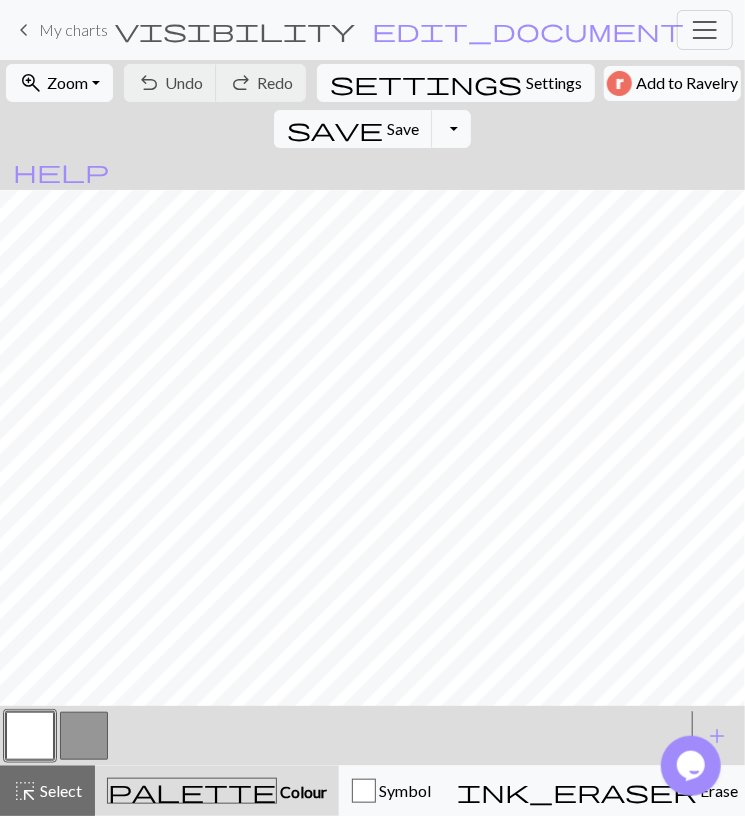 scroll, scrollTop: 7, scrollLeft: 0, axis: vertical 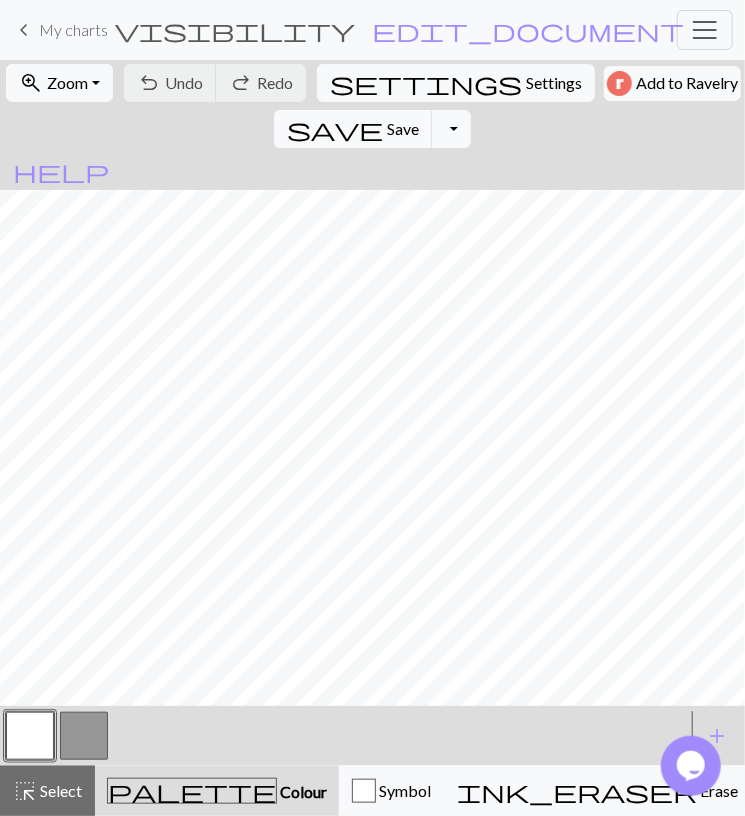 click at bounding box center [84, 736] 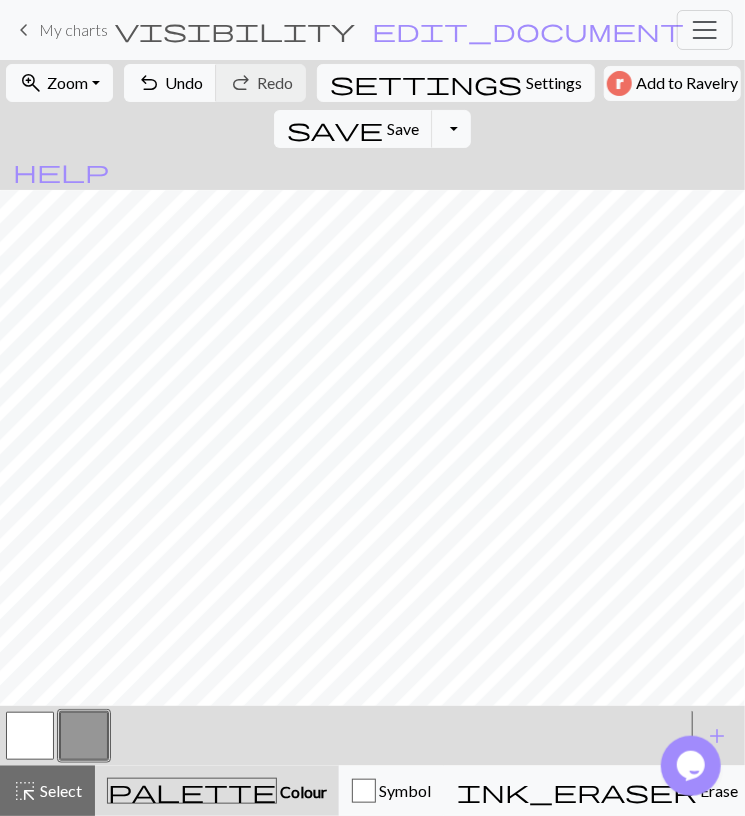 drag, startPoint x: 59, startPoint y: 727, endPoint x: 68, endPoint y: 712, distance: 17.492855 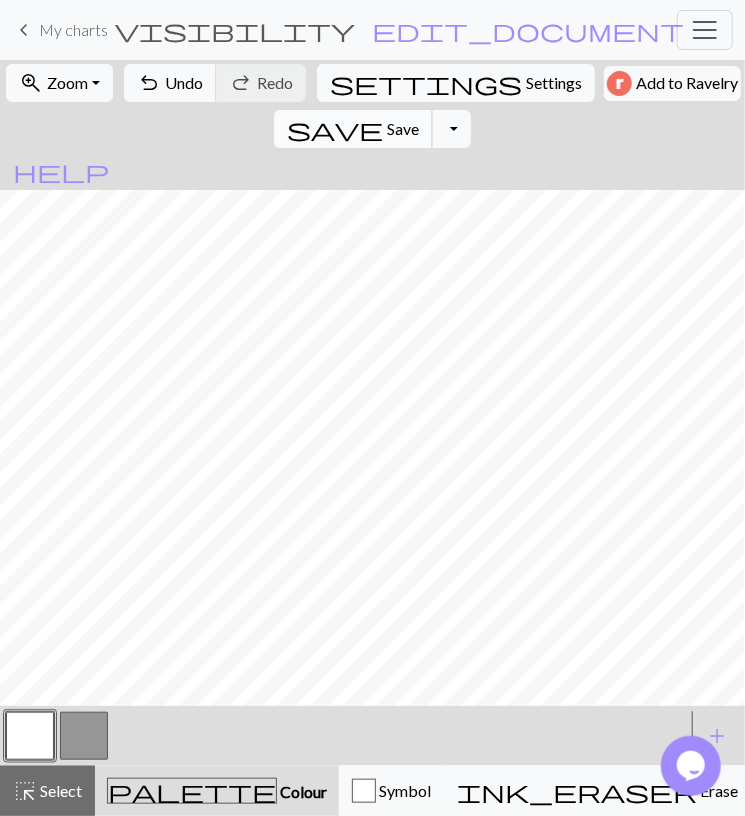 click on "Save" at bounding box center [403, 128] 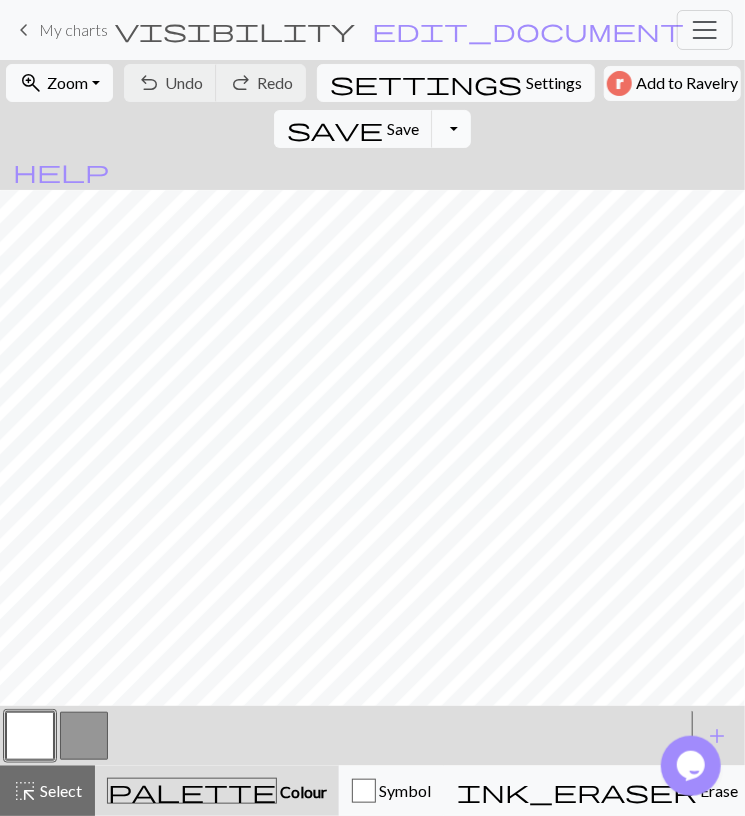 click on "Toggle Dropdown" at bounding box center (451, 129) 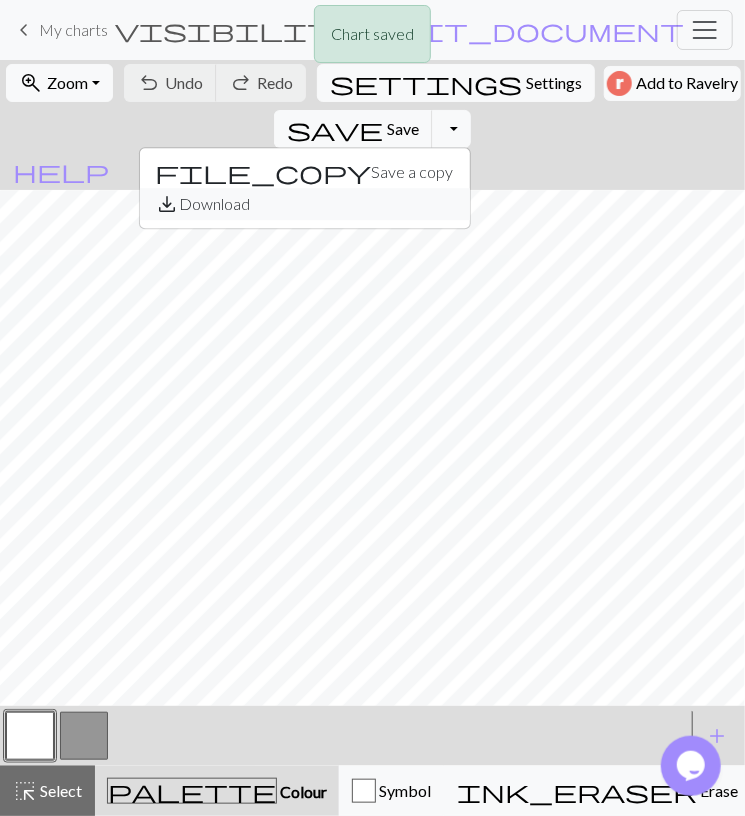 click on "save_alt" at bounding box center [168, 204] 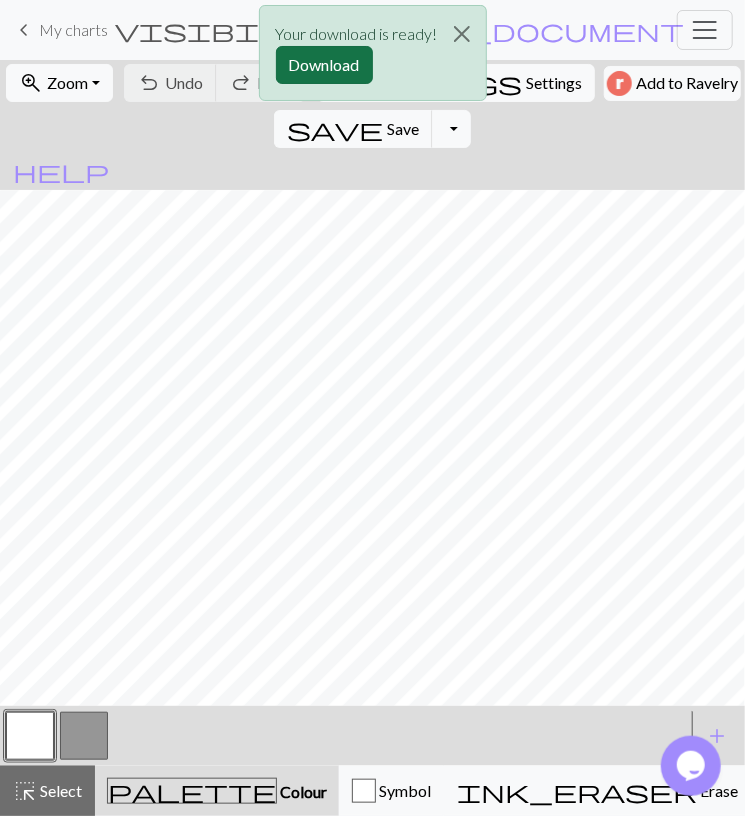click on "Download" at bounding box center (324, 65) 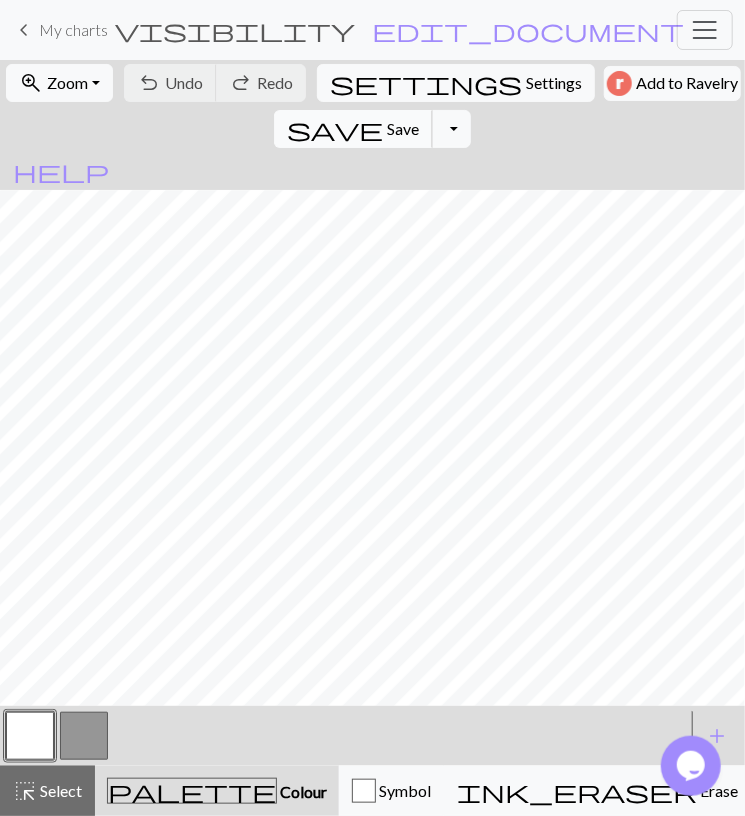 click on "save" at bounding box center [335, 129] 